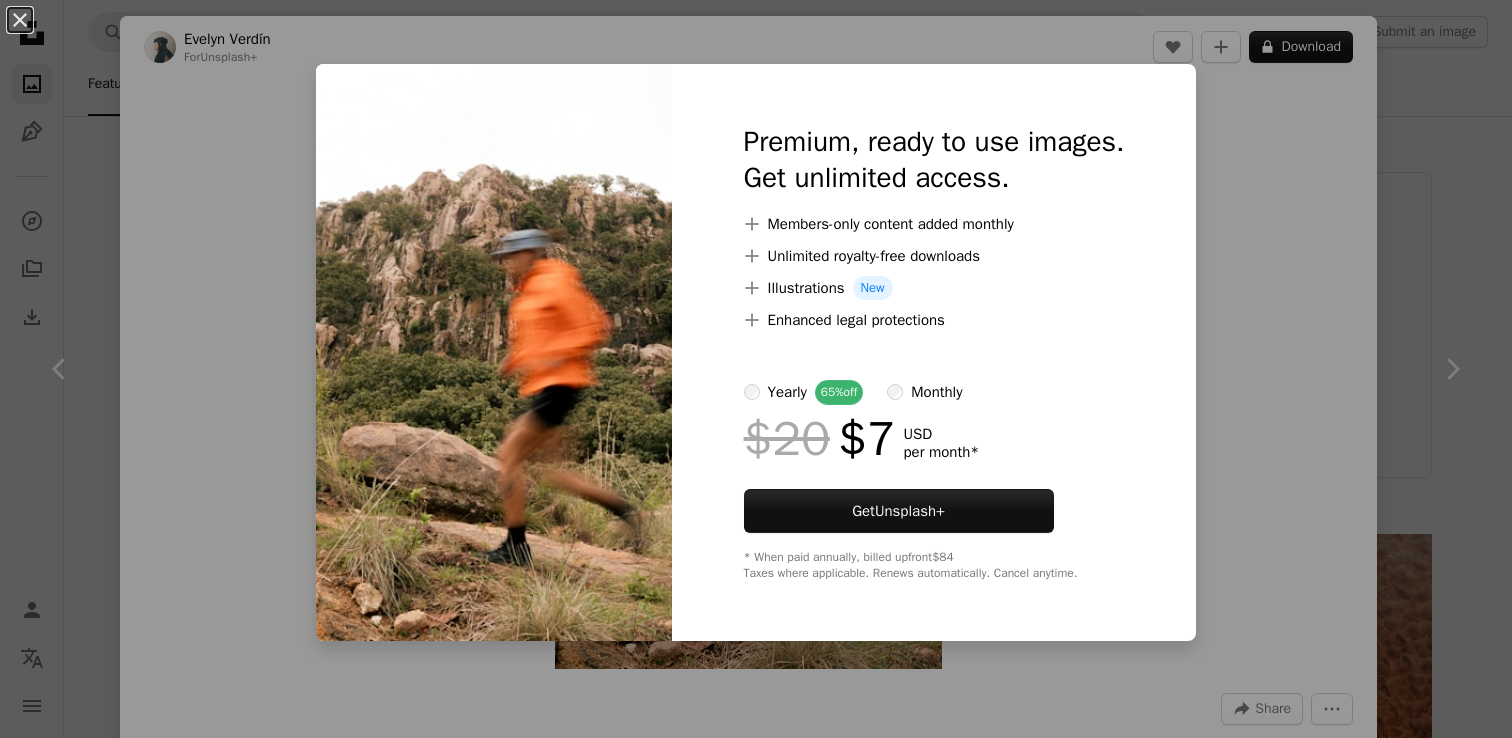 scroll, scrollTop: 1102, scrollLeft: 0, axis: vertical 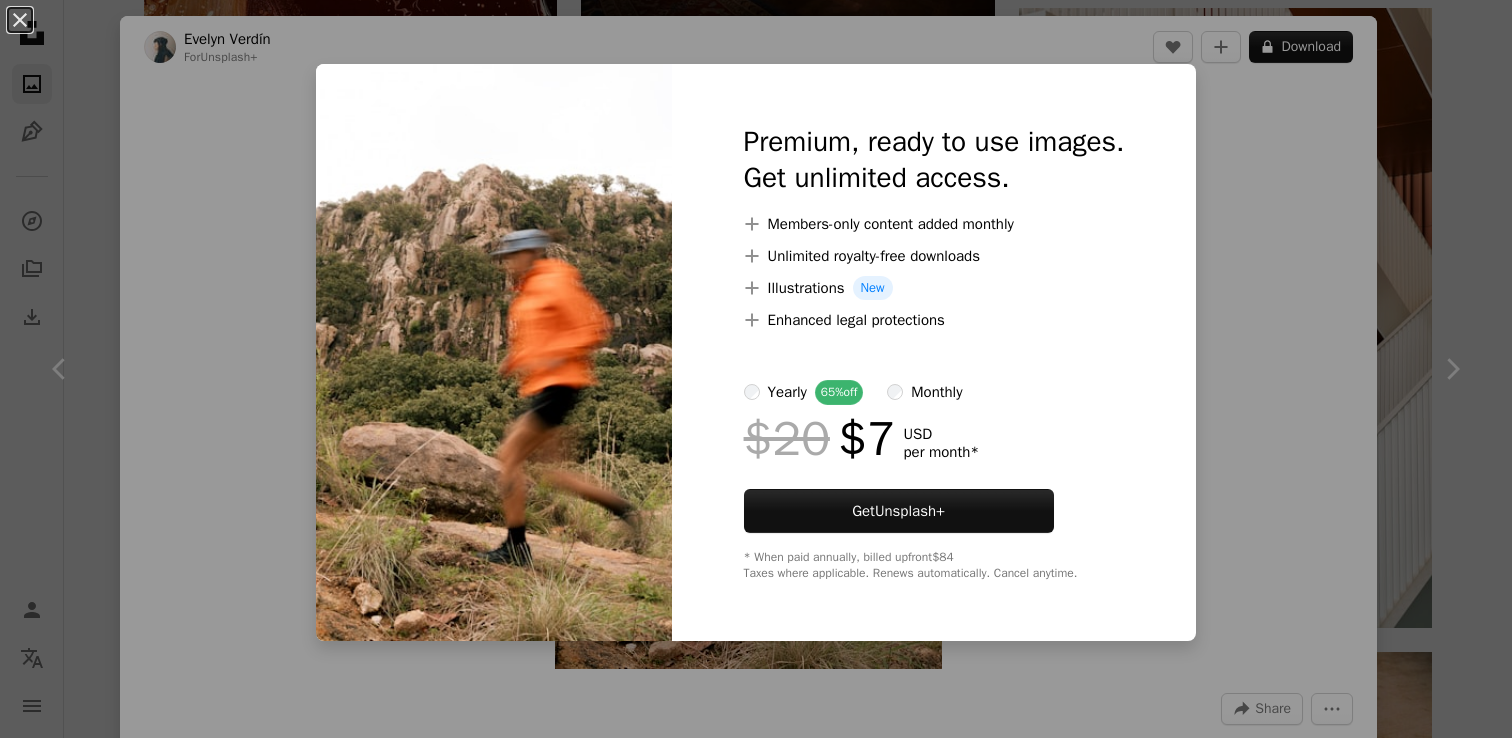 click on "An X shape Premium, ready to use images. Get unlimited access. A plus sign Members-only content added monthly A plus sign Unlimited royalty-free downloads A plus sign Illustrations  New A plus sign Enhanced legal protections yearly 65%  off monthly $20   $7 USD per month * Get  Unsplash+ * When paid annually, billed upfront  $84 Taxes where applicable. Renews automatically. Cancel anytime." at bounding box center [756, 369] 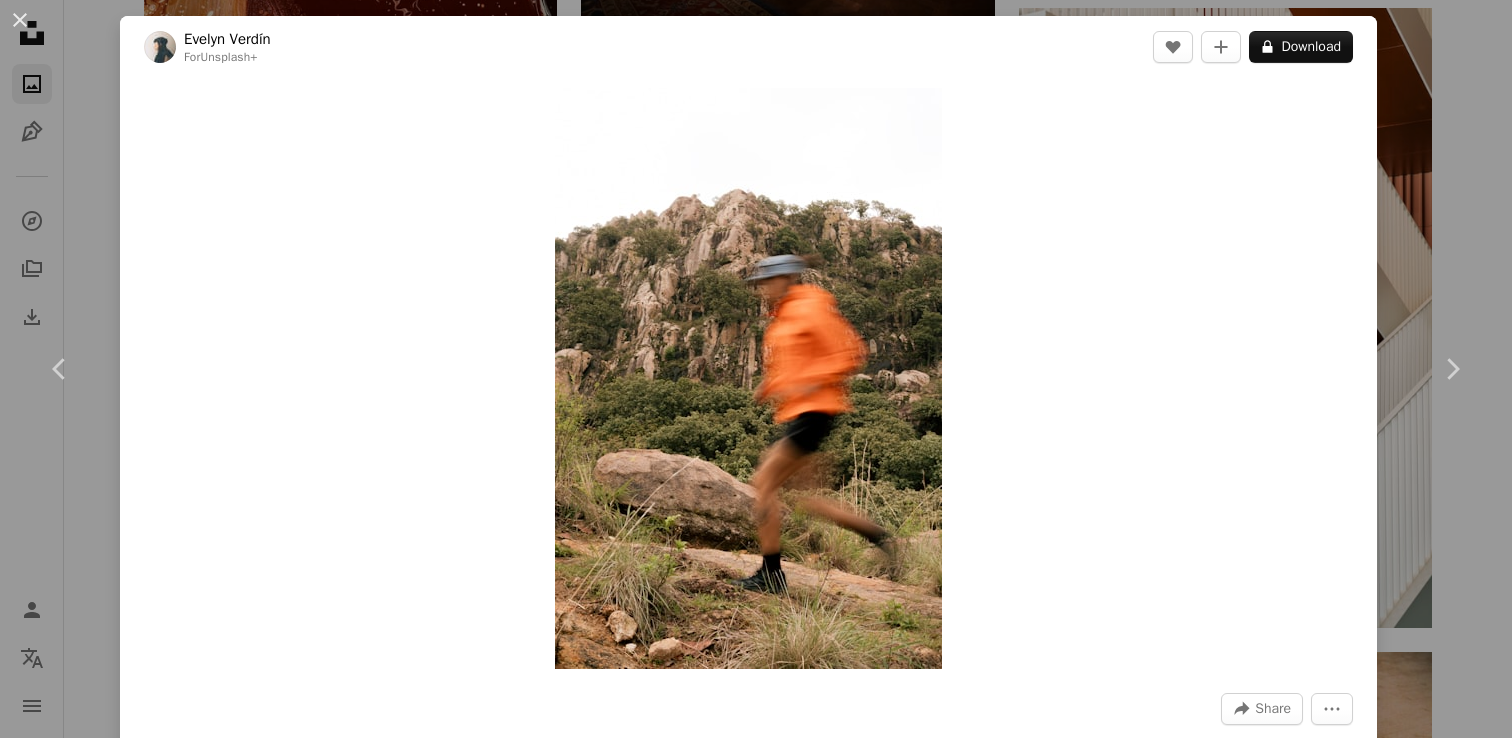 click on "An X shape Chevron left Chevron right Evelyn Verdín For Unsplash+ A heart A plus sign A lock Download Zoom in A forward-right arrow Share More Actions Activities › Hiking Calendar outlined Published 6 hours ago Camera Canon, EOS M50 Safety Licensed under the Unsplash+ License sport sports photography From this series Chevron right Plus sign for Unsplash+ Plus sign for Unsplash+ Plus sign for Unsplash+ Plus sign for Unsplash+ Plus sign for Unsplash+ Plus sign for Unsplash+ Plus sign for Unsplash+ Plus sign for Unsplash+ Plus sign for Unsplash+ Plus sign for Unsplash+ Related images Plus sign for Unsplash+ A heart A plus sign Evelyn Verdín For Unsplash+ A lock Download Plus sign for Unsplash+ A heart A plus sign Getty Images For Unsplash+ A lock Download Plus sign for Unsplash+ A heart A plus sign Getty Images For Unsplash+ A lock Download Plus sign for Unsplash+ A heart A plus sign Getty Images For Unsplash+ A lock Download Plus sign for Unsplash+ A heart A plus sign Joshua Earle For" at bounding box center (756, 369) 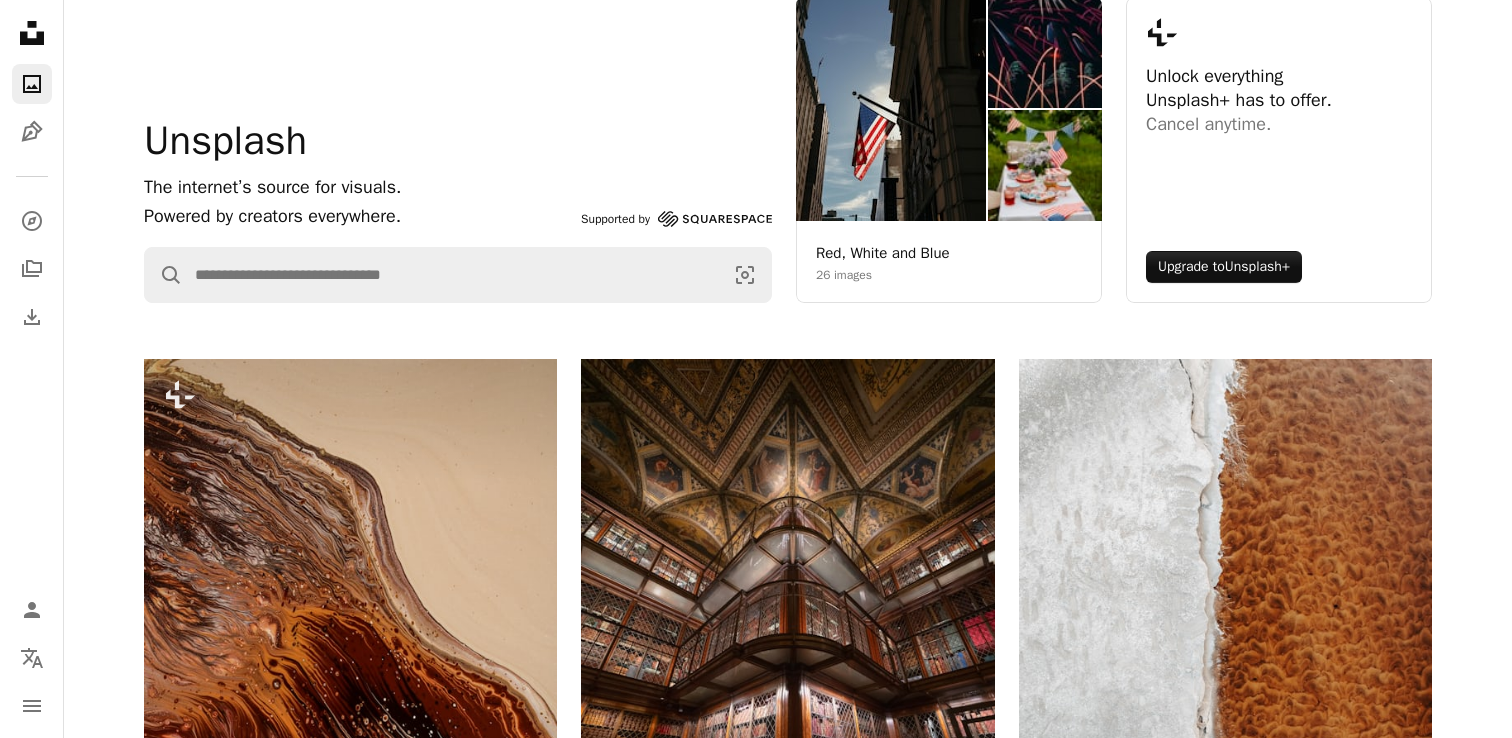 scroll, scrollTop: 0, scrollLeft: 0, axis: both 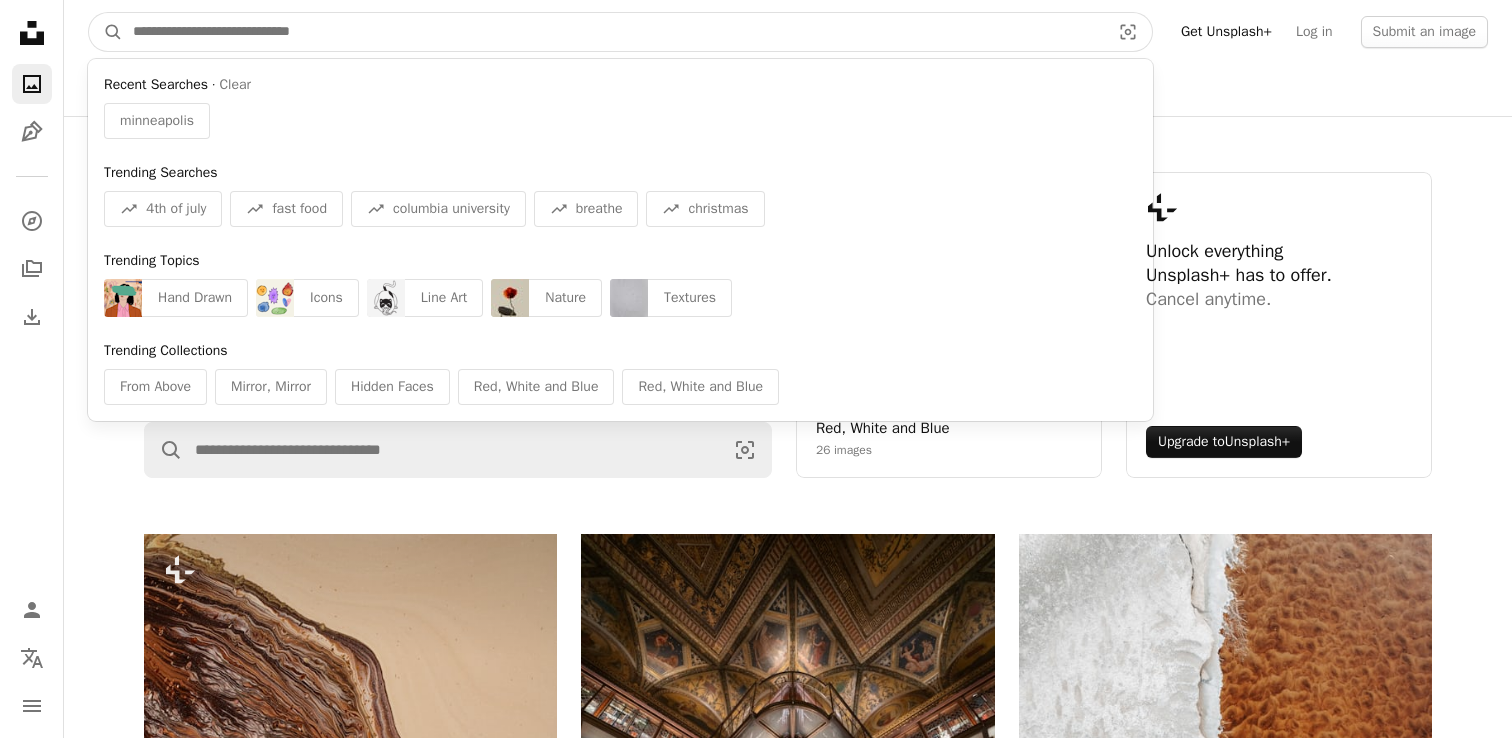 click at bounding box center [613, 32] 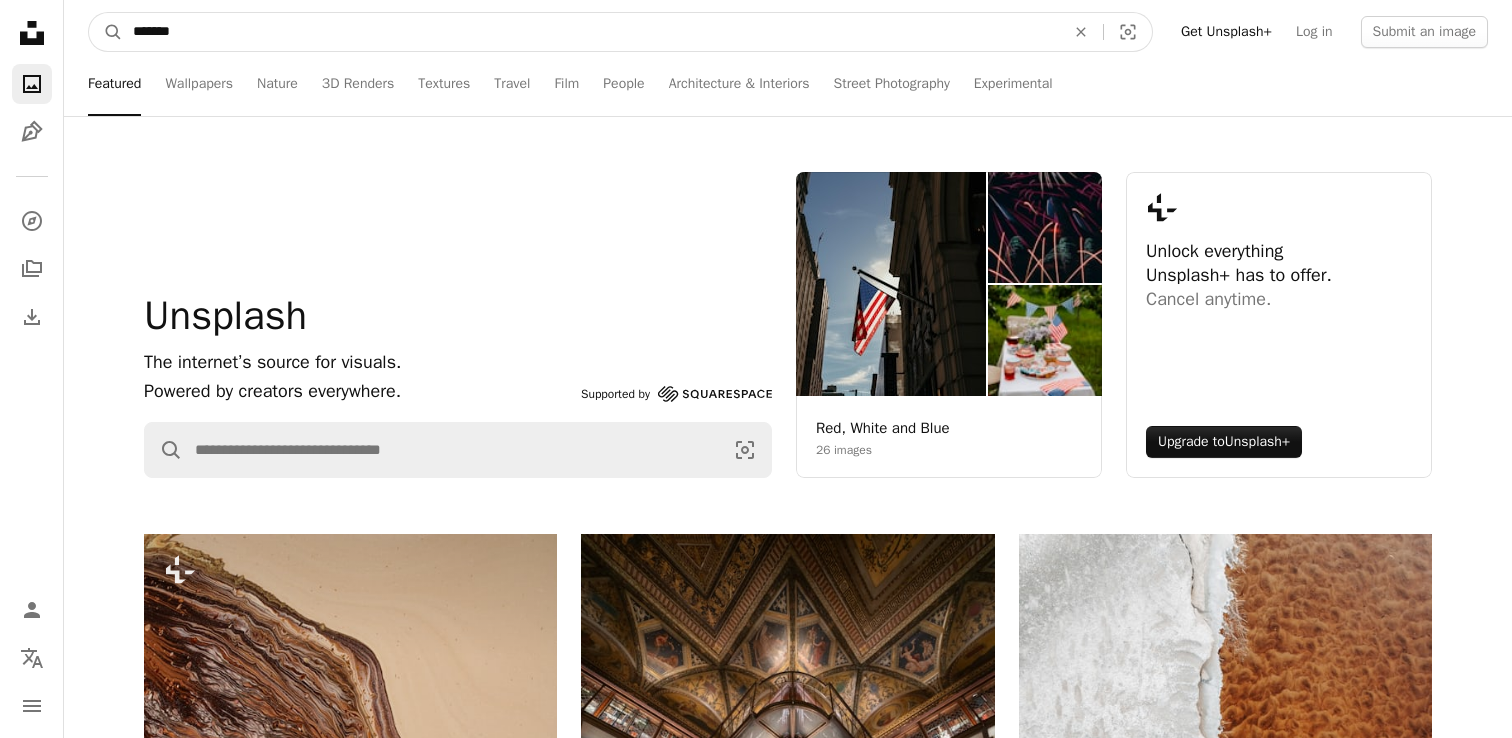 type on "*******" 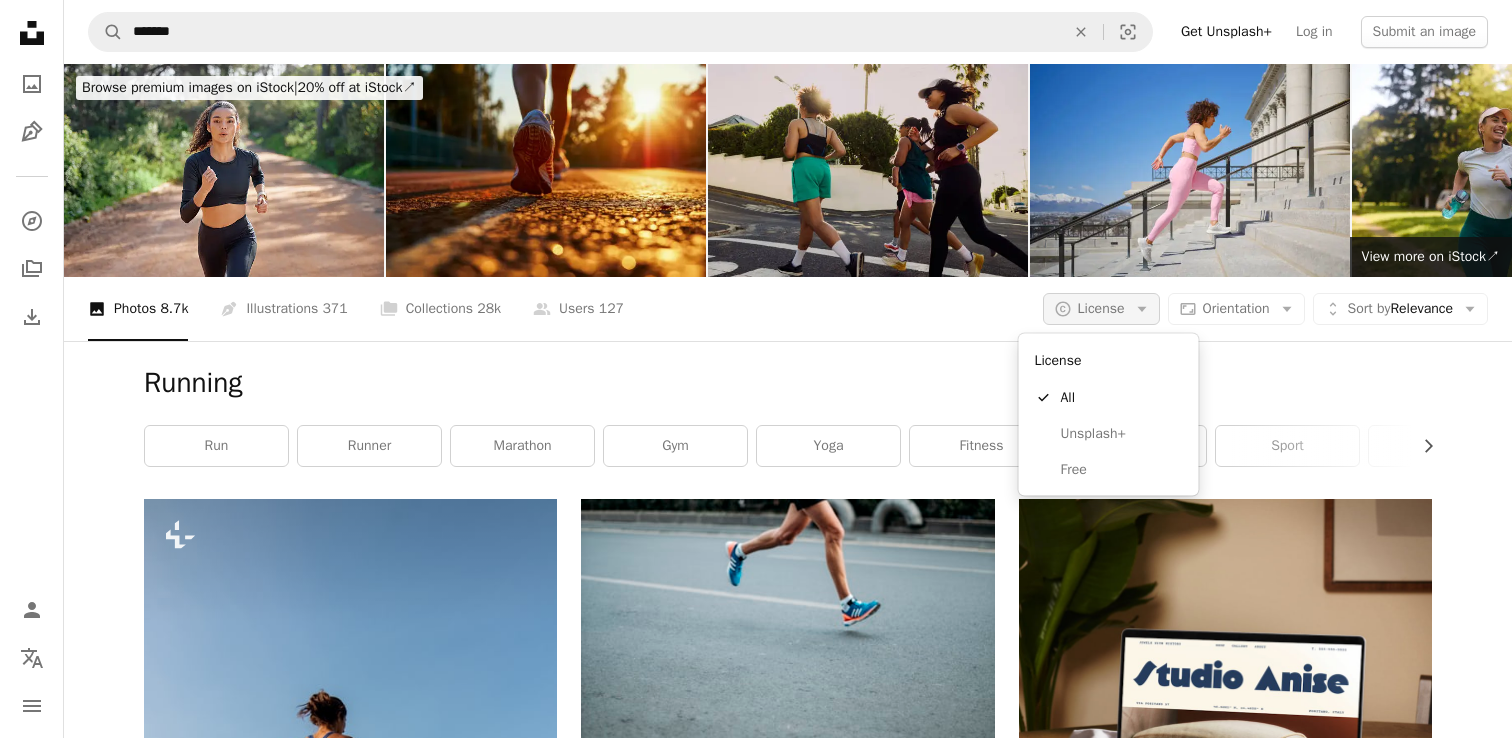 click on "A copyright icon © License Arrow down" at bounding box center [1101, 309] 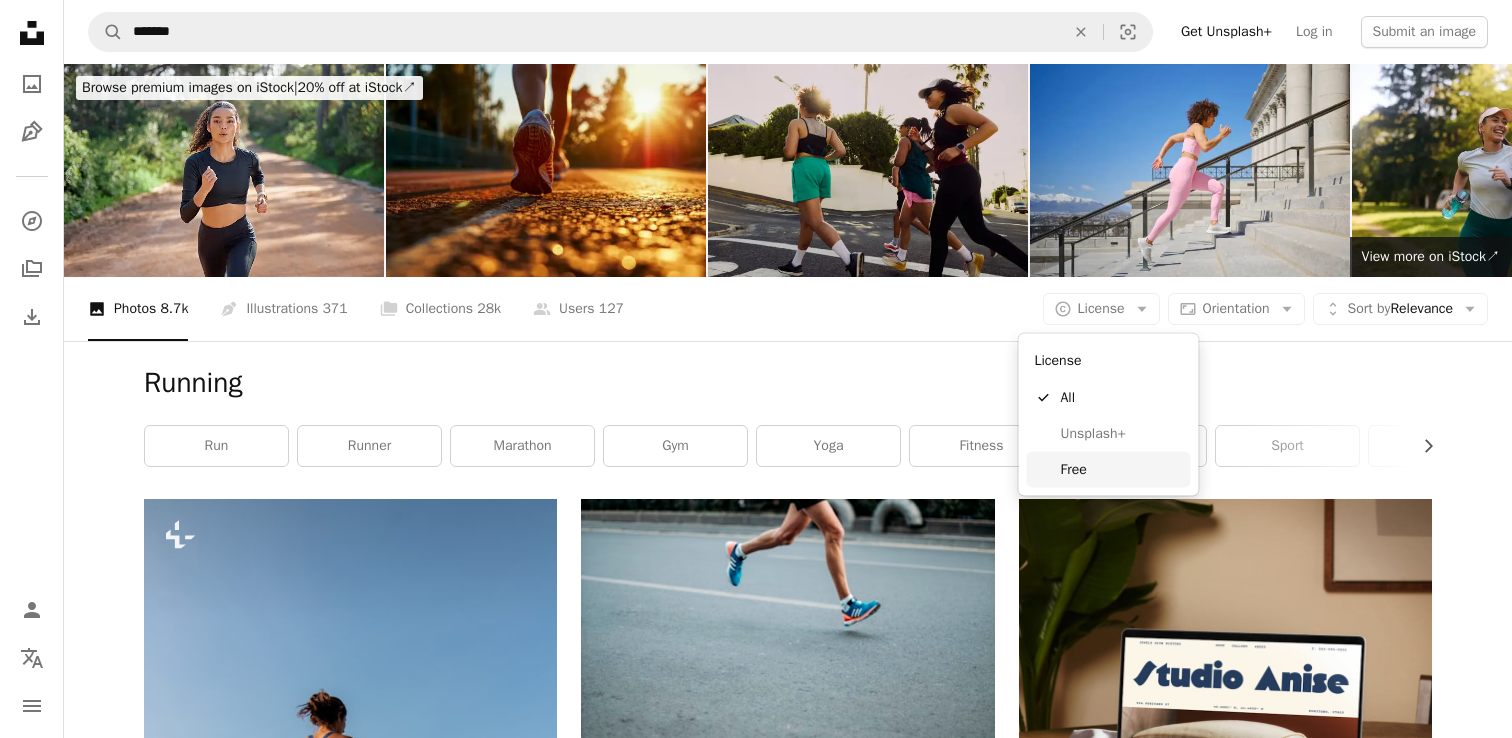 click on "Free" at bounding box center (1109, 469) 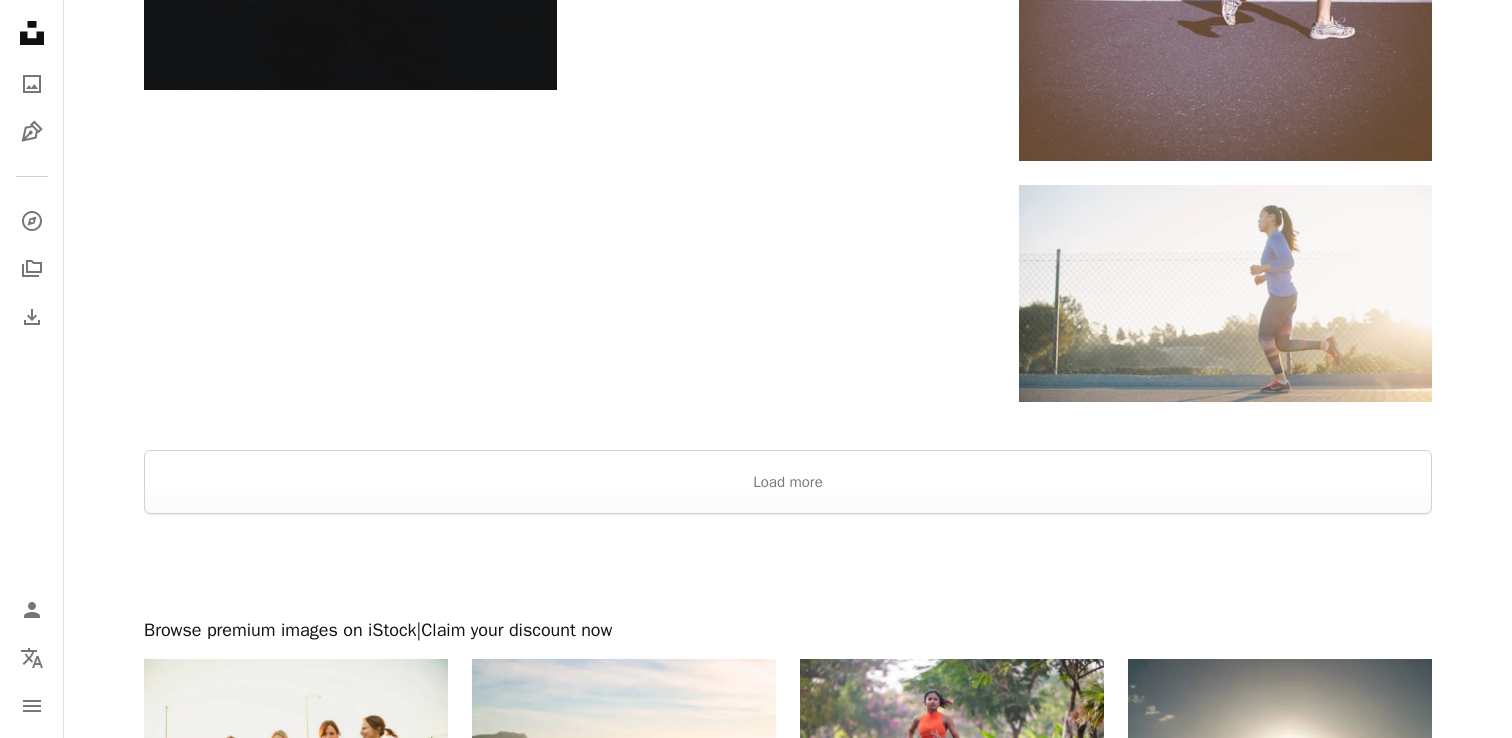 scroll, scrollTop: 2983, scrollLeft: 0, axis: vertical 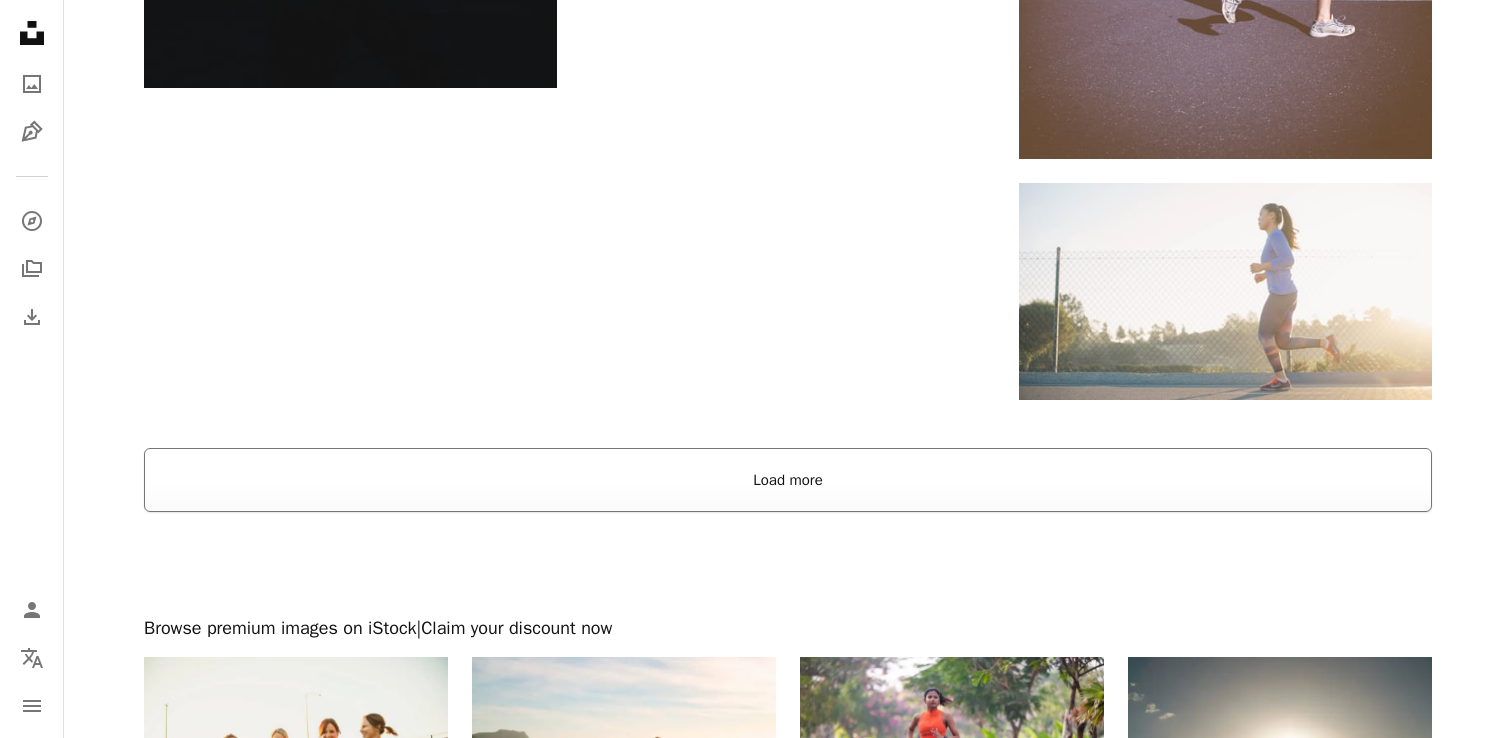 click on "Load more" at bounding box center (788, 480) 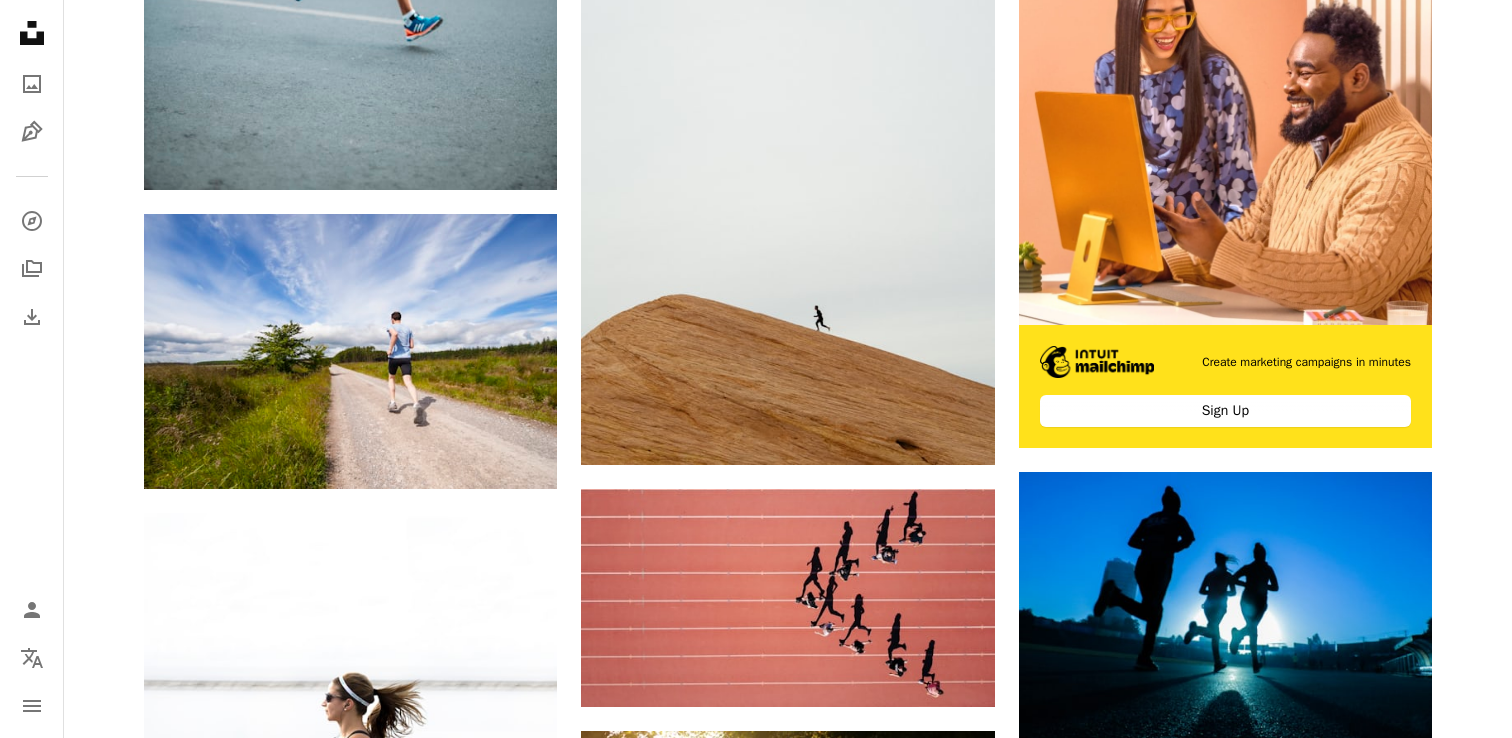 scroll, scrollTop: 0, scrollLeft: 0, axis: both 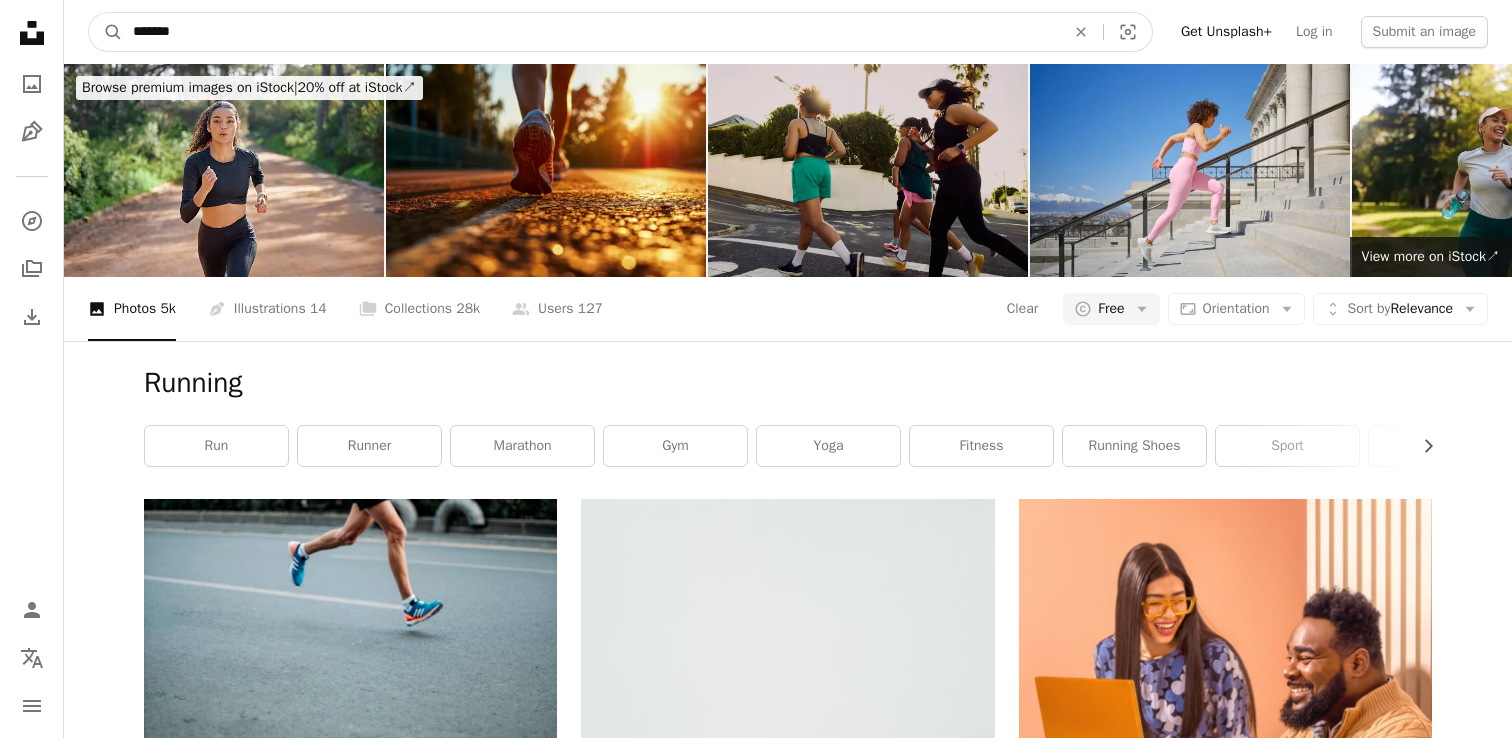 click on "*******" at bounding box center (591, 32) 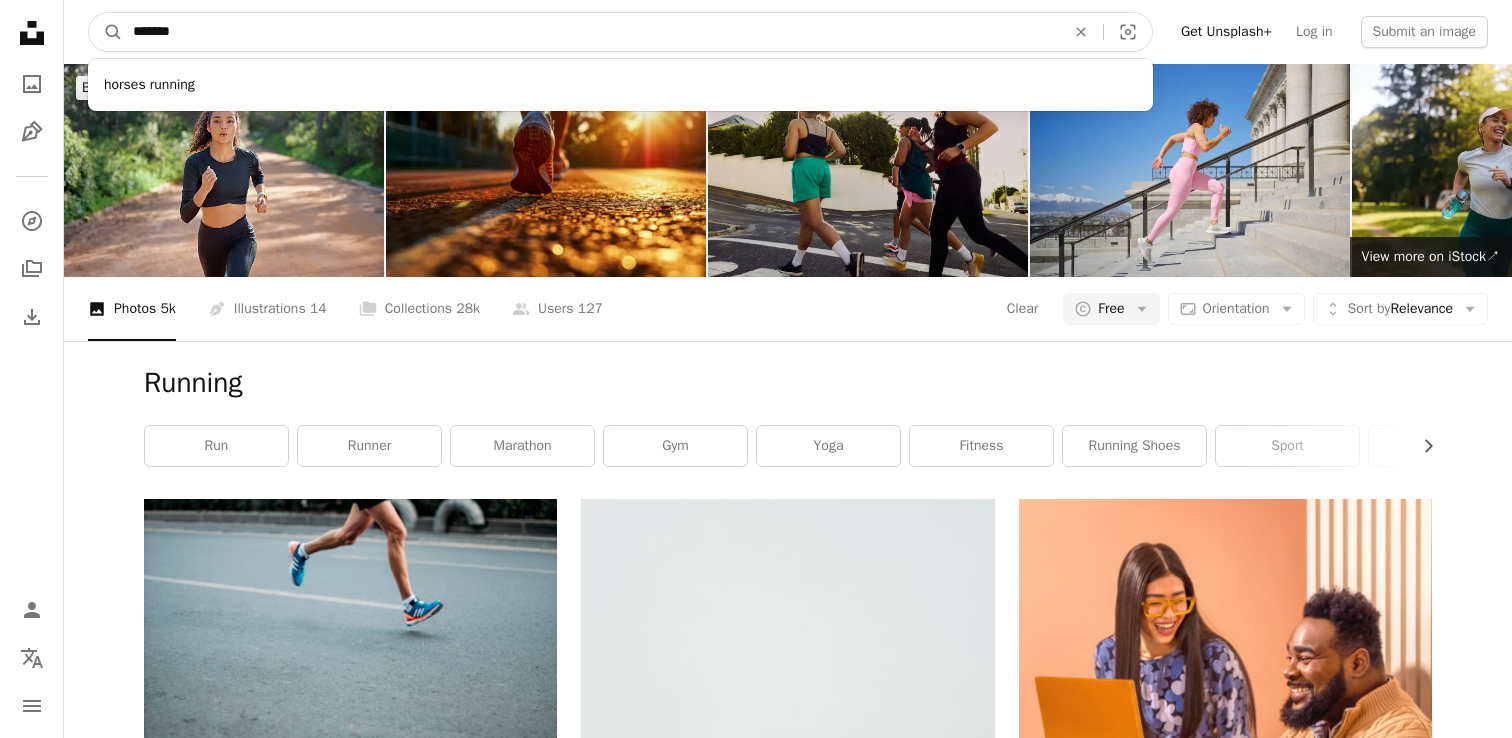 click on "*******" at bounding box center [591, 32] 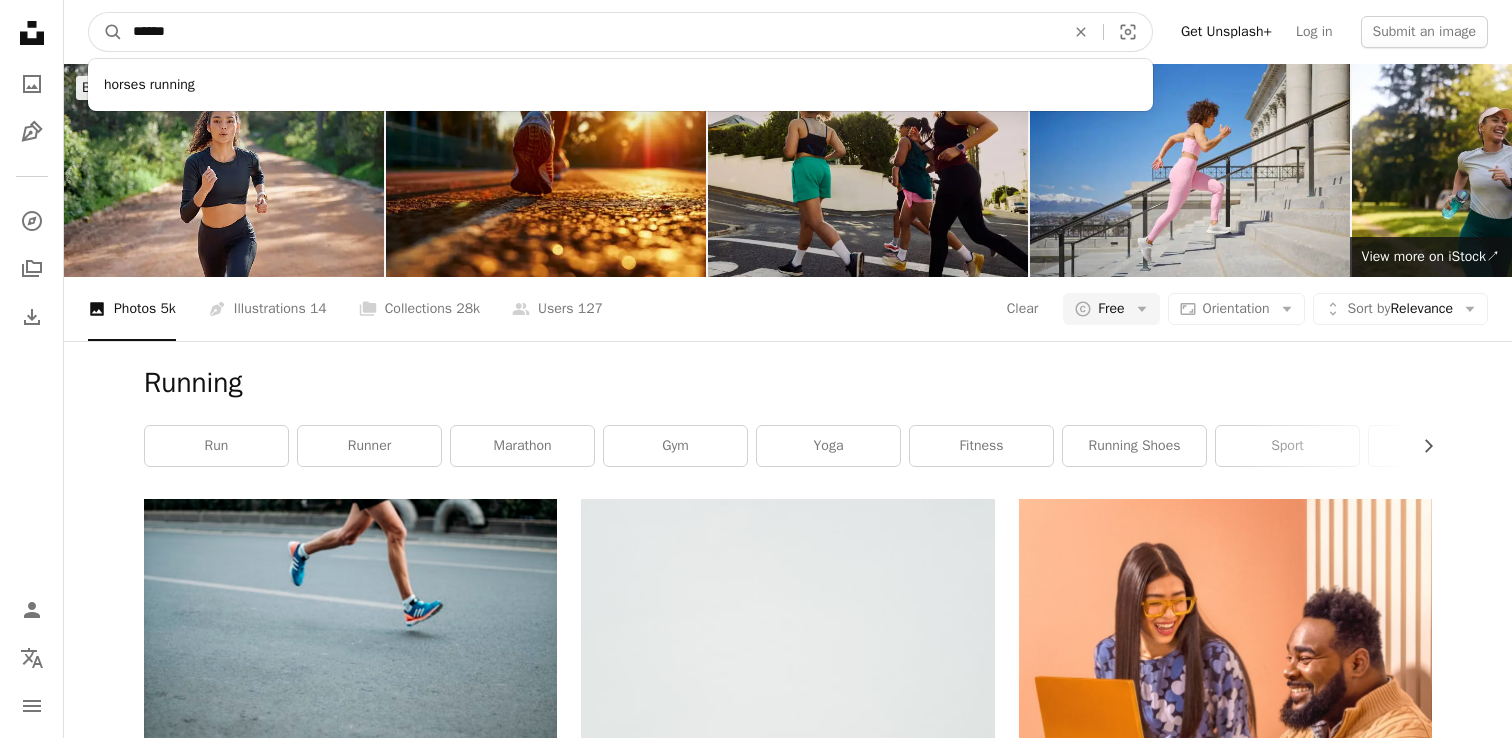 type on "******" 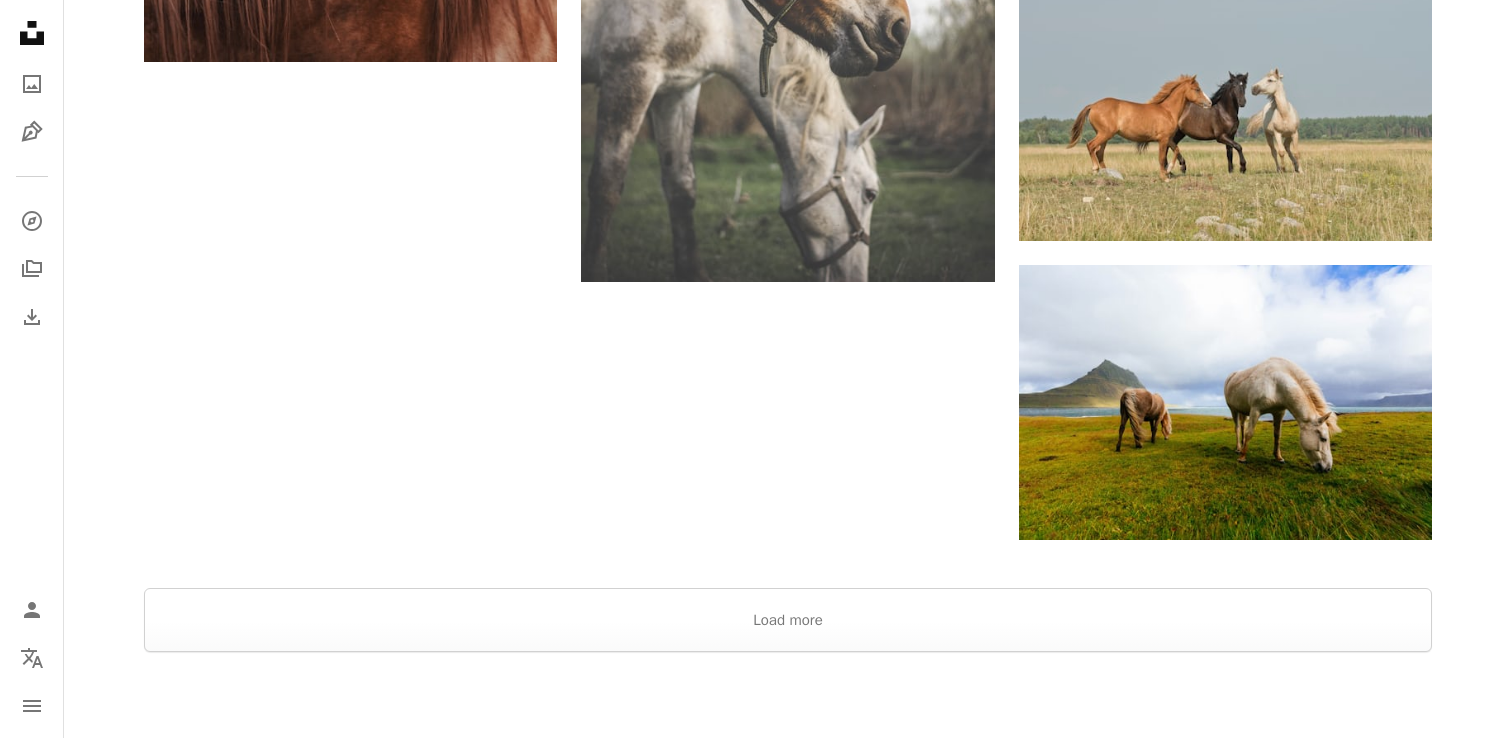 scroll, scrollTop: 3222, scrollLeft: 0, axis: vertical 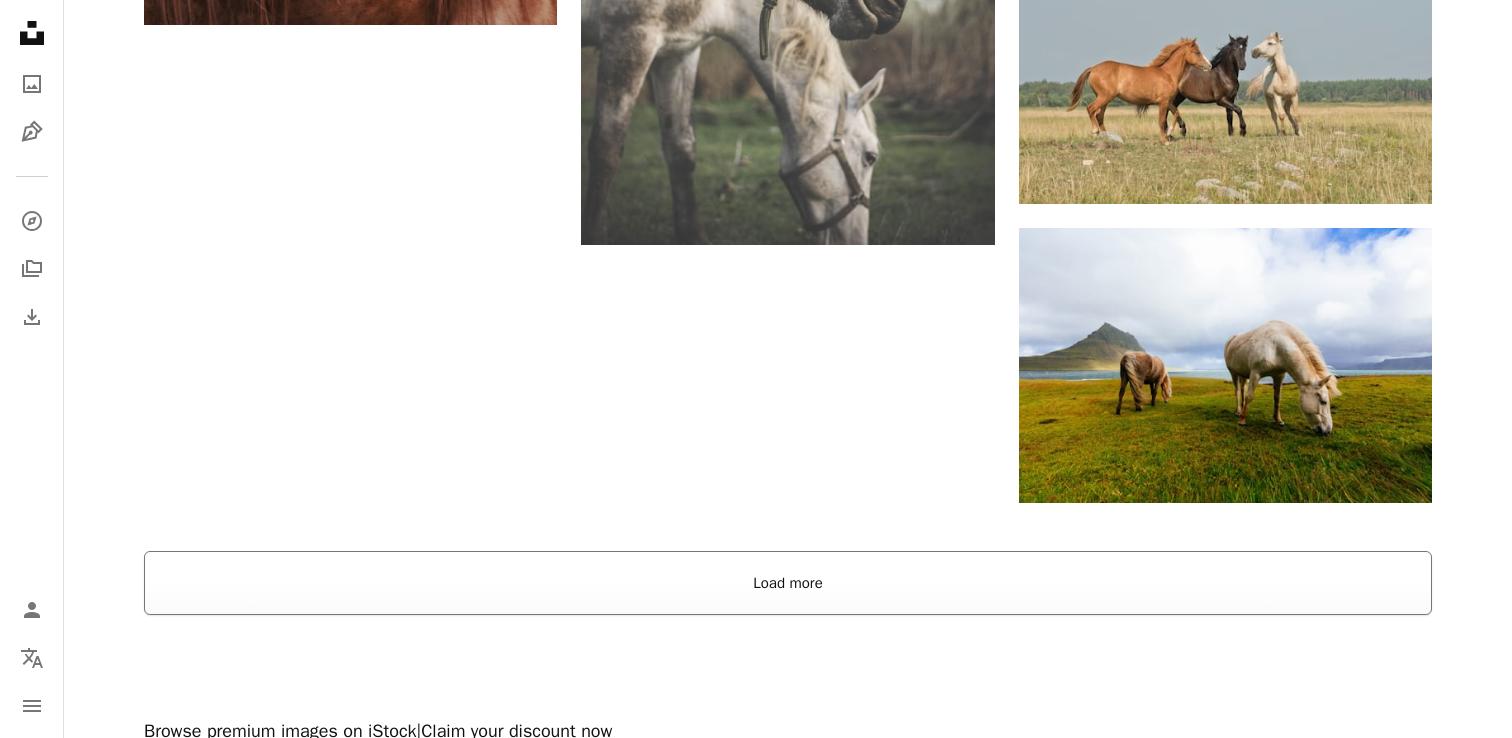 click on "Load more" at bounding box center (788, 583) 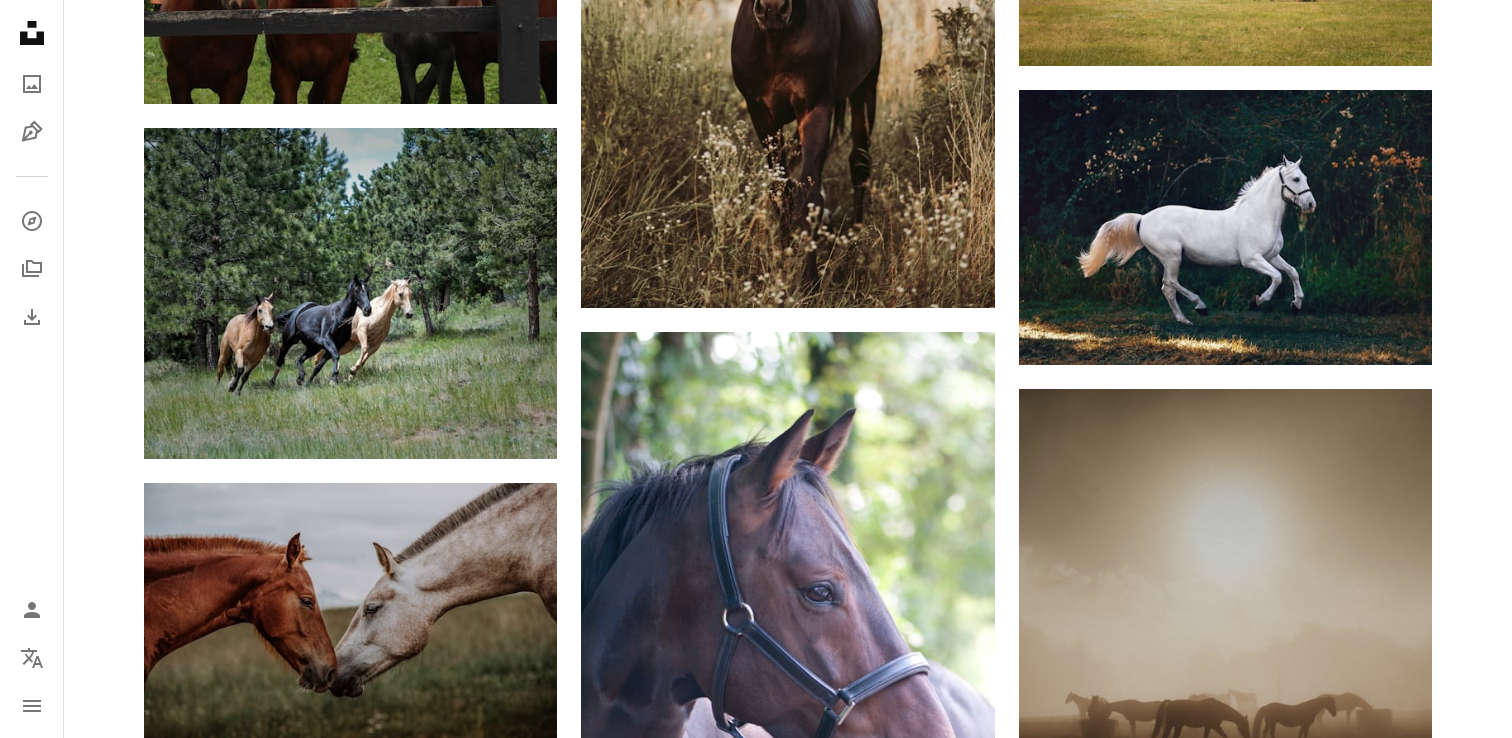 scroll, scrollTop: 0, scrollLeft: 0, axis: both 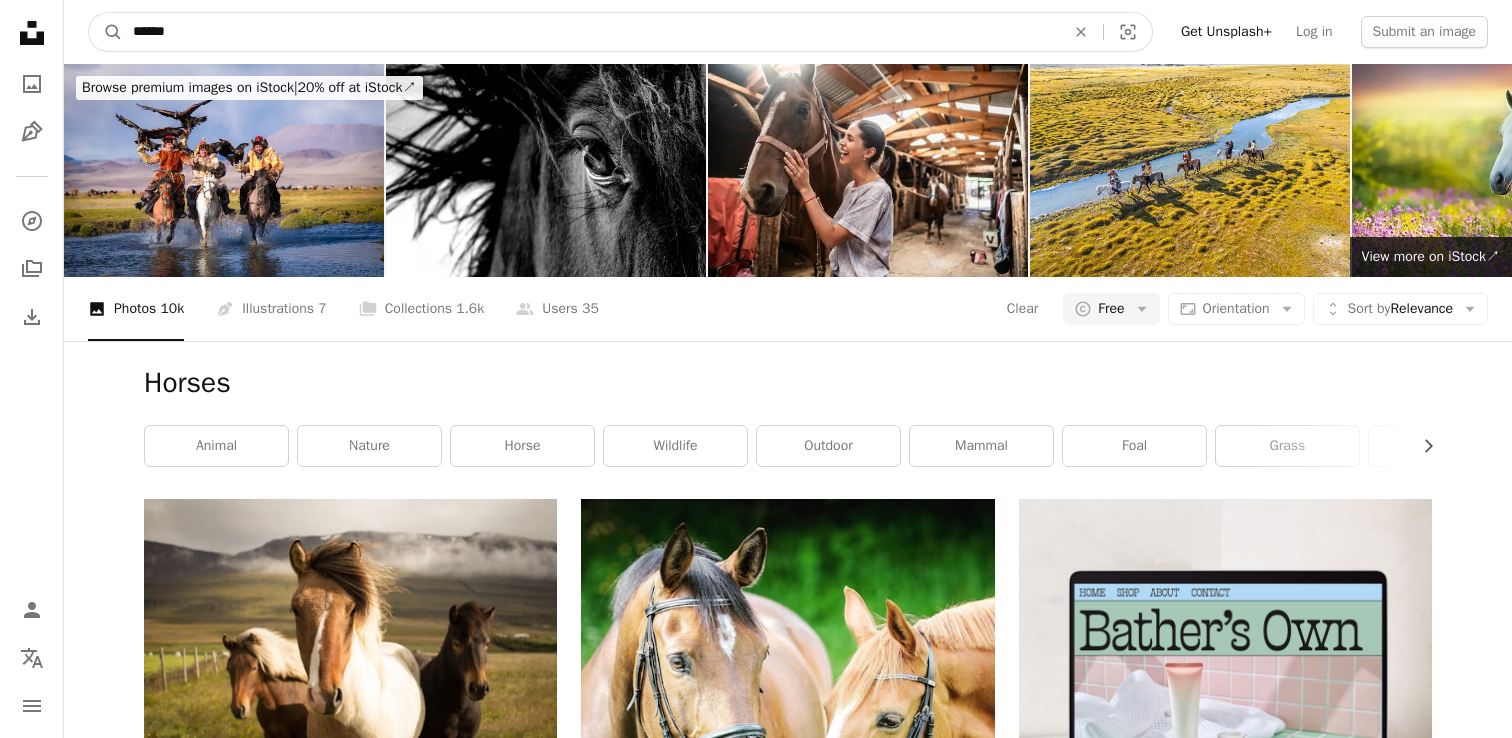 click on "******" at bounding box center [591, 32] 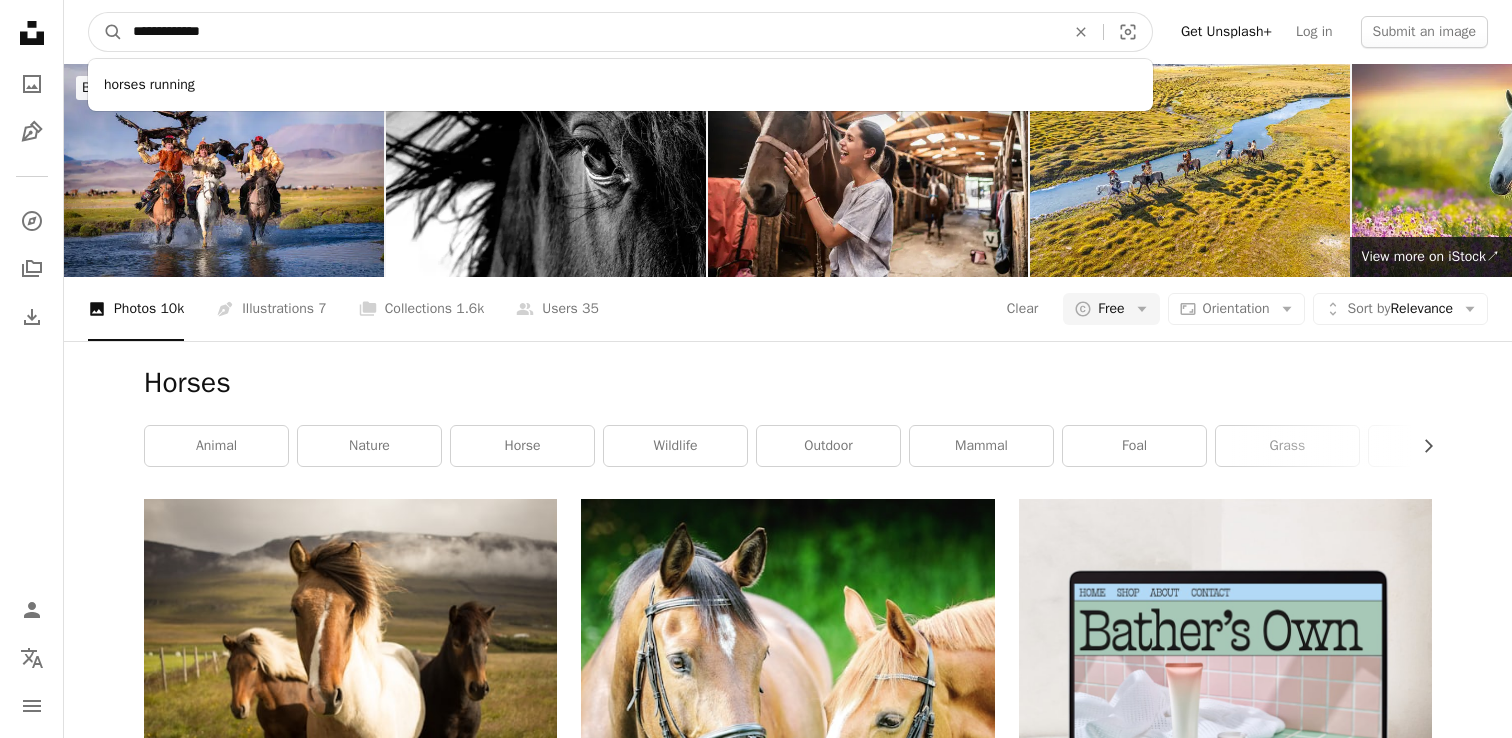 type on "**********" 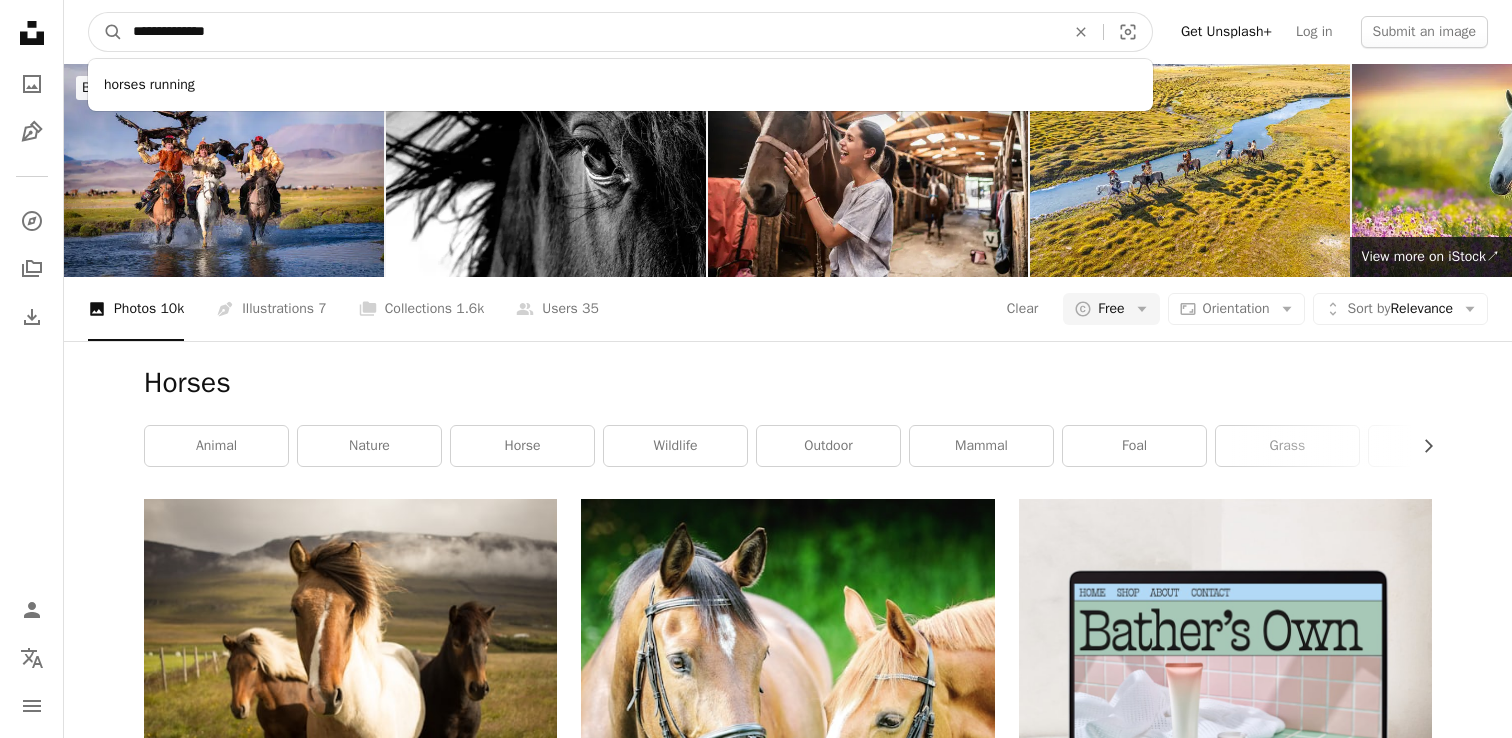 click on "A magnifying glass" at bounding box center [106, 32] 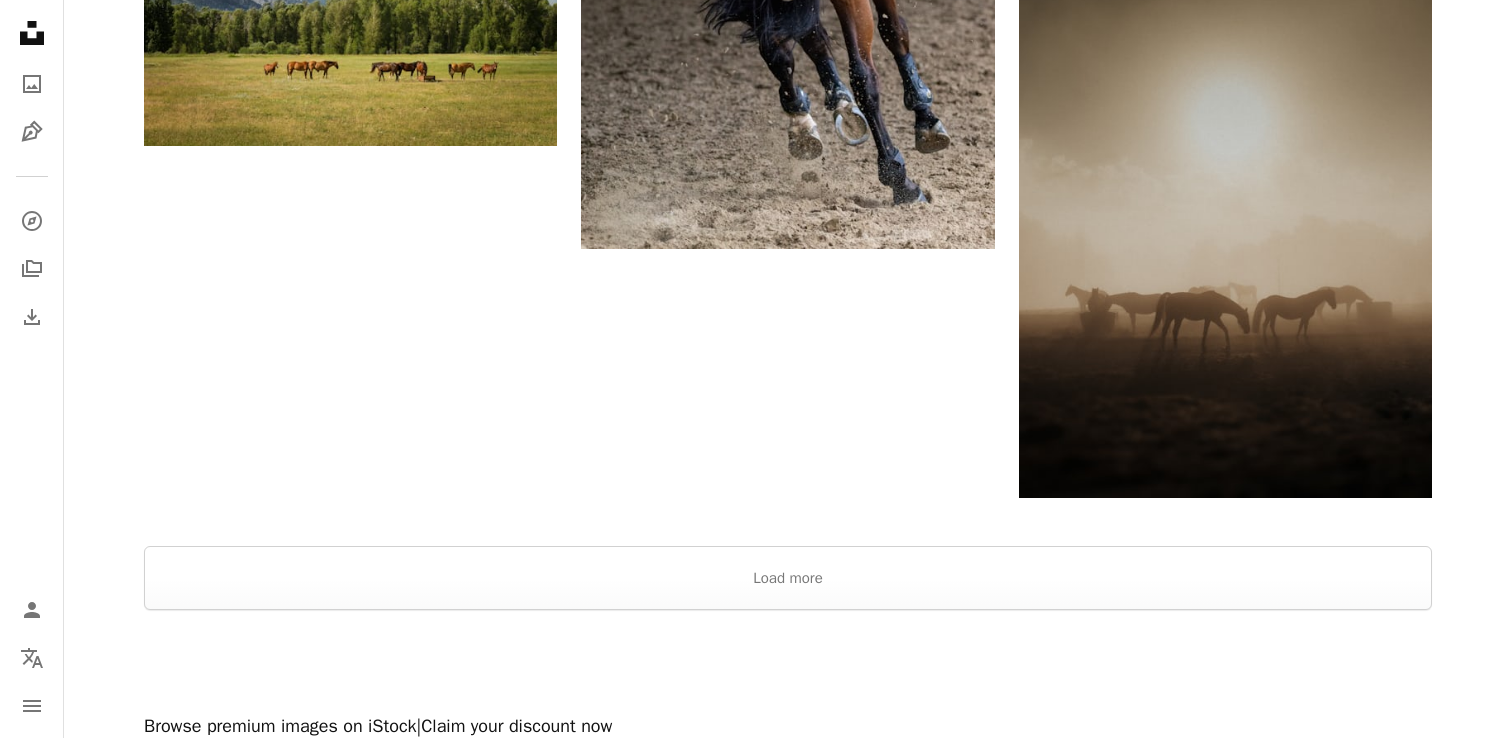 scroll, scrollTop: 2578, scrollLeft: 0, axis: vertical 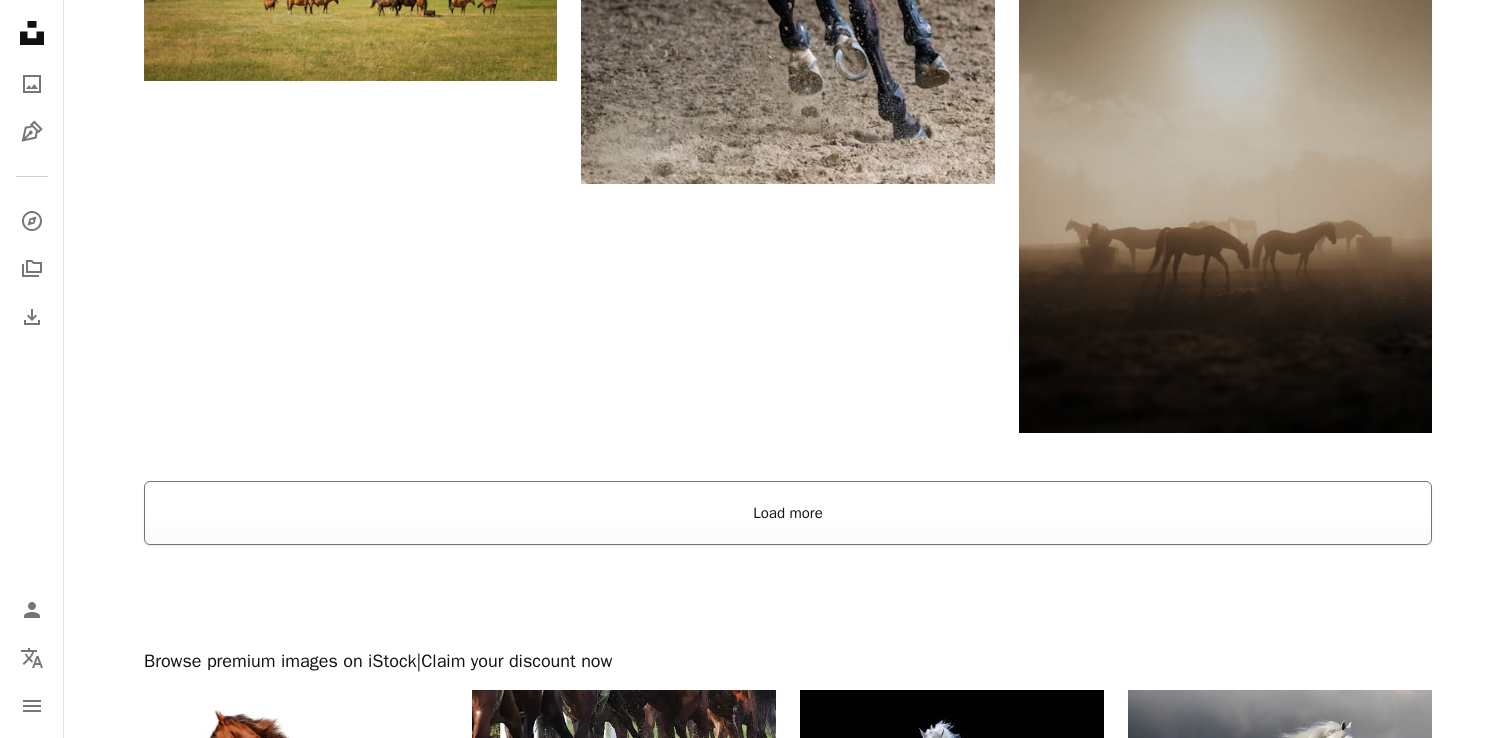 click on "Load more" at bounding box center [788, 513] 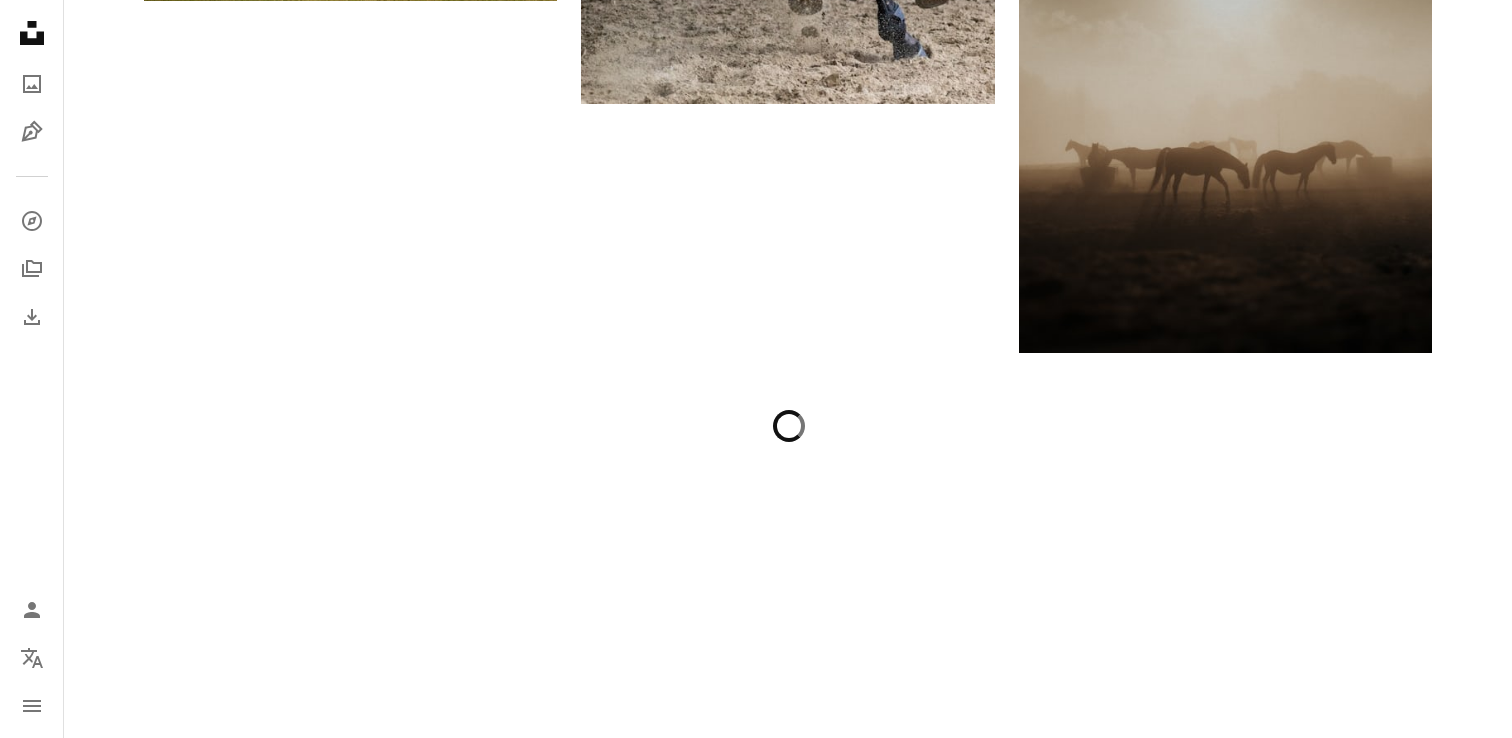 scroll, scrollTop: 2711, scrollLeft: 0, axis: vertical 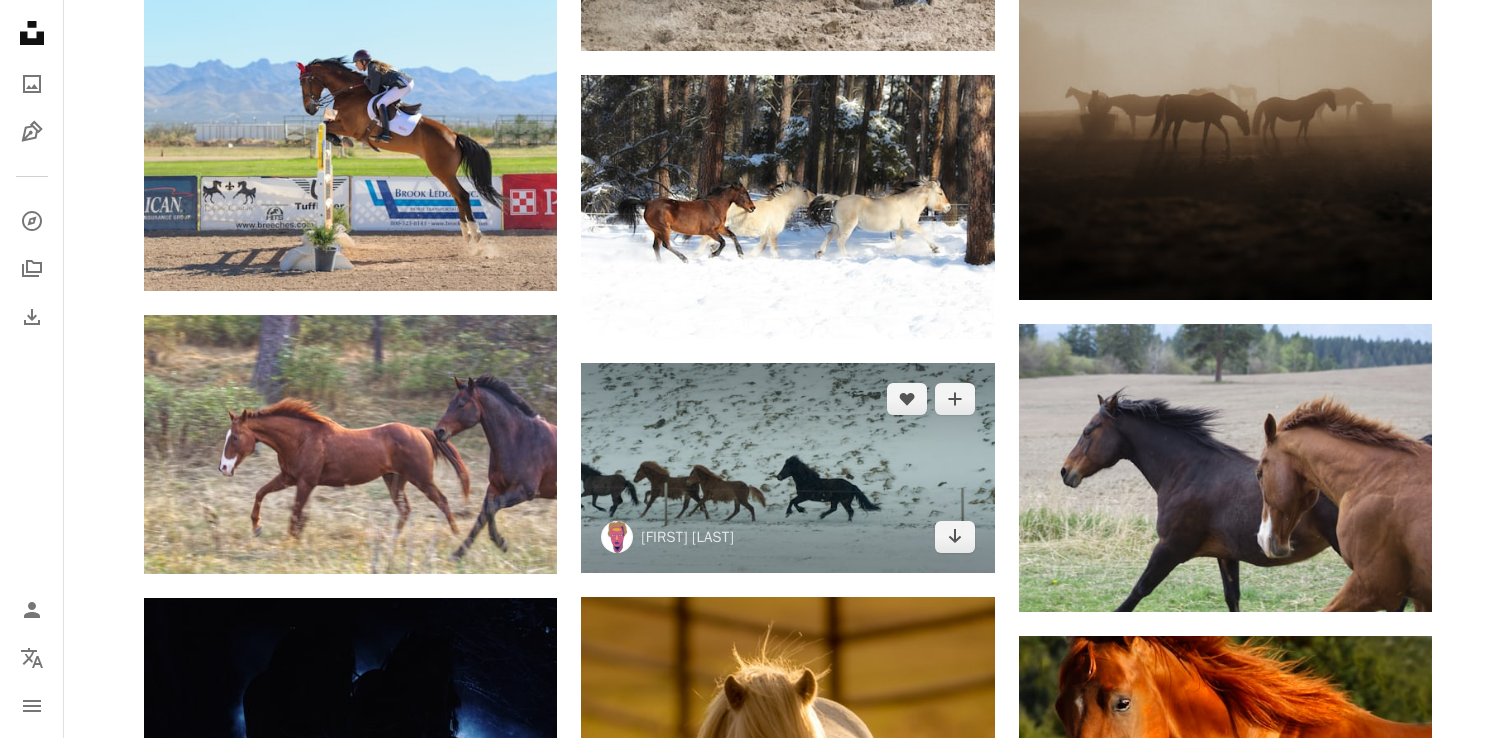 click at bounding box center [787, 468] 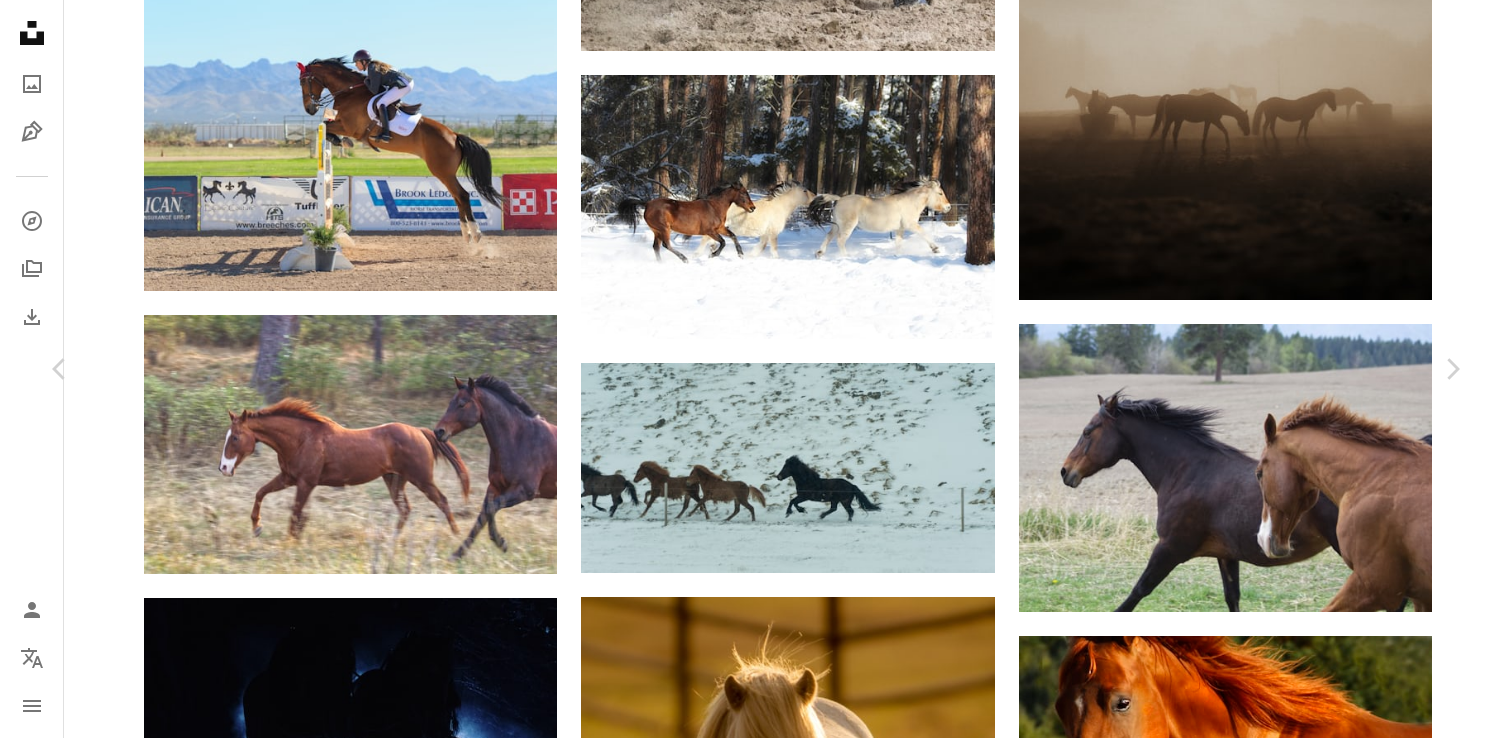 click on "An X shape Chevron left Chevron right Thierry Biland thierry_biland A heart A plus sign Download free Chevron down Zoom in Views 27,569 Downloads 199 A forward-right arrow Share Info icon Info More Actions A map marker Iceland Calendar outlined Published on May 25, 2023 Camera SONY, ILCE-6300 Safety Free to use under the Unsplash License winter snow horse horses island horses running horse in snow animal iceland outdoors mammal HD Wallpapers Browse premium related images on iStock | Save 20% with code UNSPLASH20 View more on iStock ↗ Related images A heart A plus sign Federico Di Dio photography Available for hire A checkmark inside of a circle Arrow pointing down A heart A plus sign Siim Lukka Arrow pointing down A heart A plus sign Blair Voss Arrow pointing down Plus sign for Unsplash+ A heart A plus sign Georgi Kalaydzhiev For Unsplash+ A lock Download A heart A plus sign TERRA Arrow pointing down A heart A plus sign Live Kaiah Arrow pointing down Plus sign for Unsplash+ A heart A plus sign For Cj" at bounding box center [756, 3285] 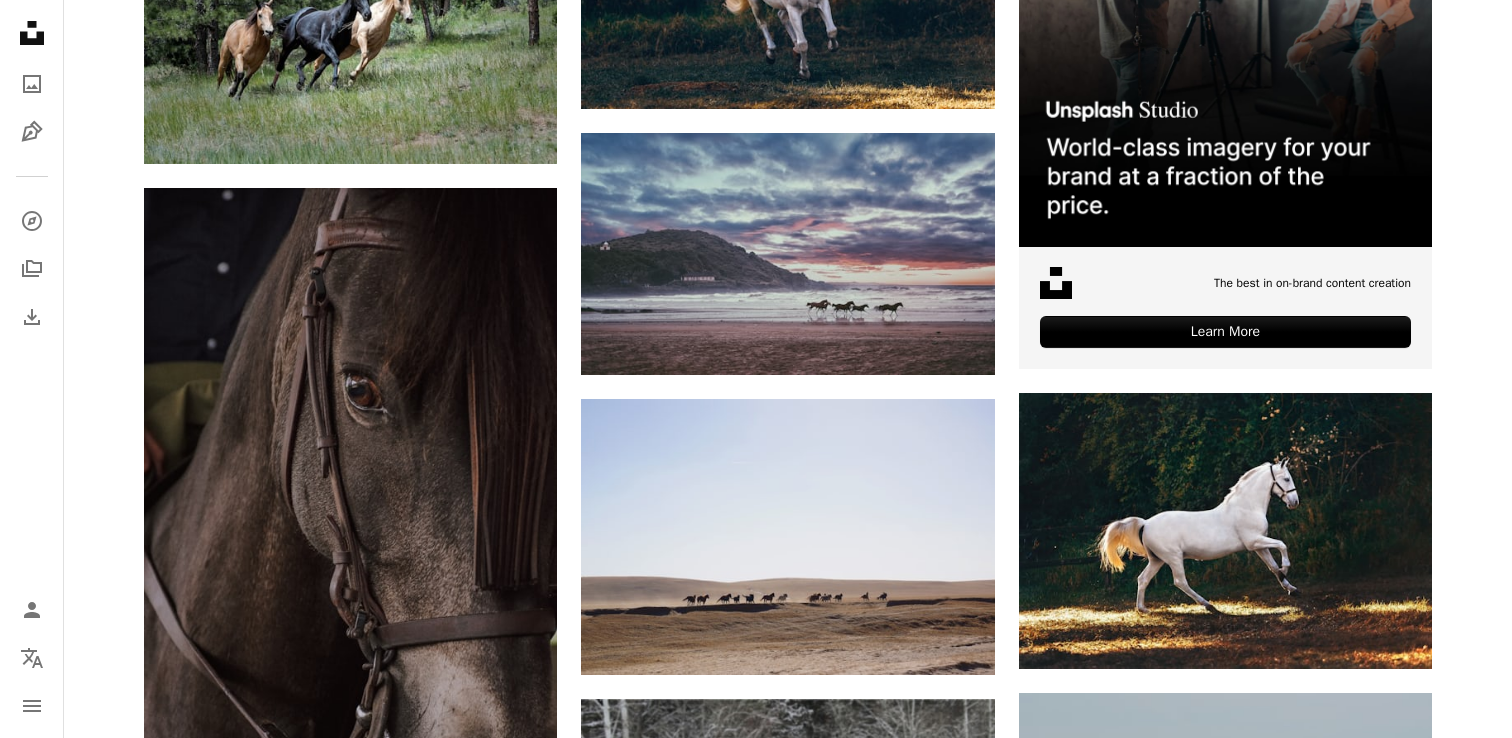 scroll, scrollTop: 685, scrollLeft: 0, axis: vertical 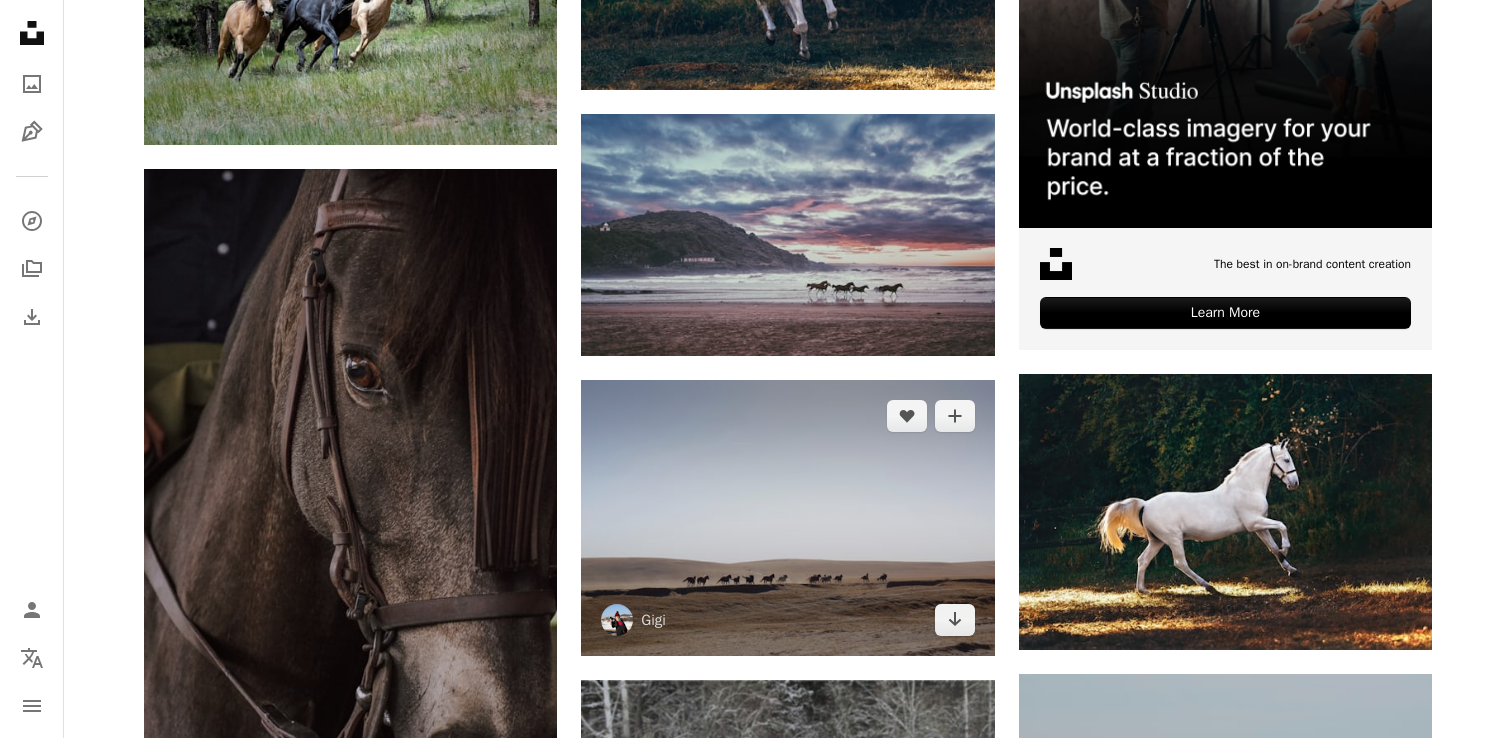 click at bounding box center [787, 518] 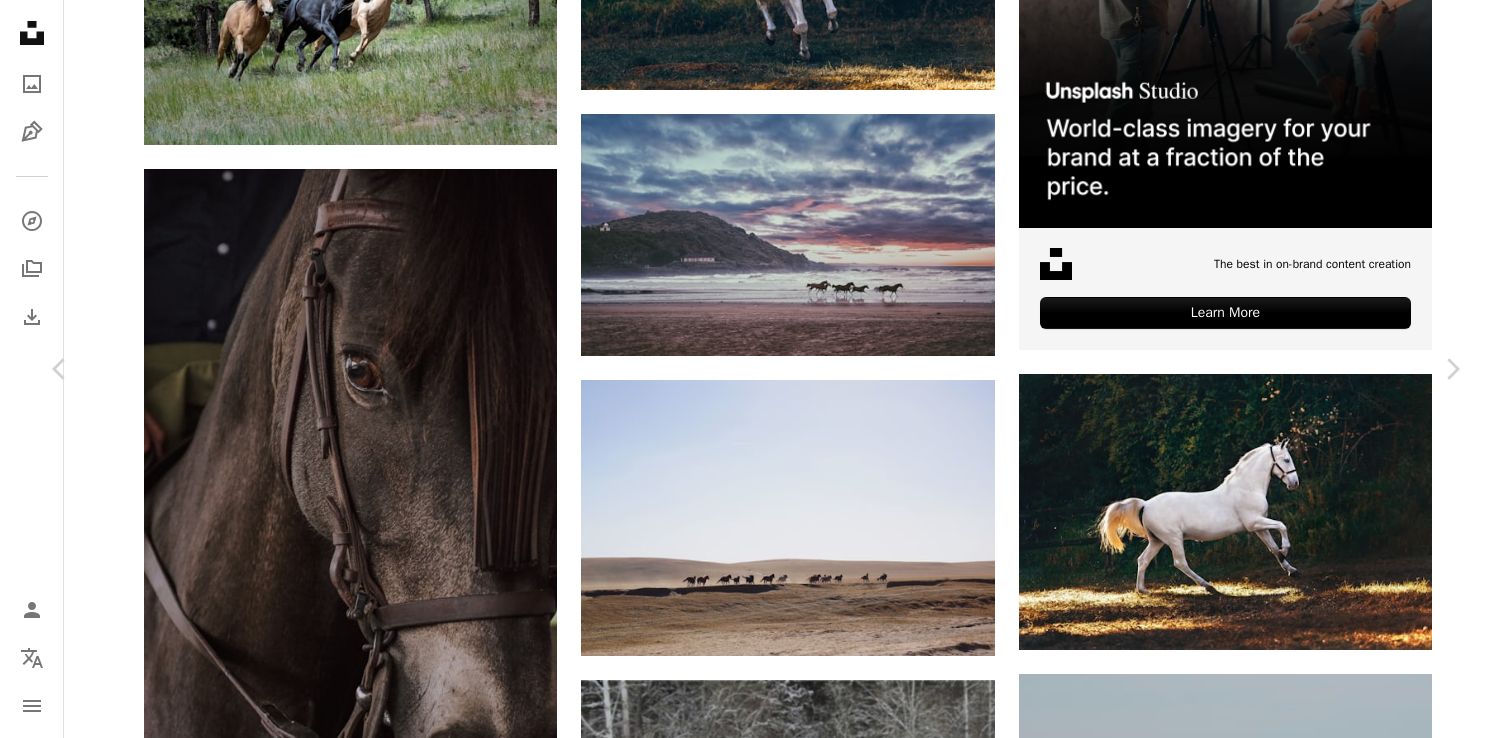 click on "Download free" at bounding box center (1263, 18933) 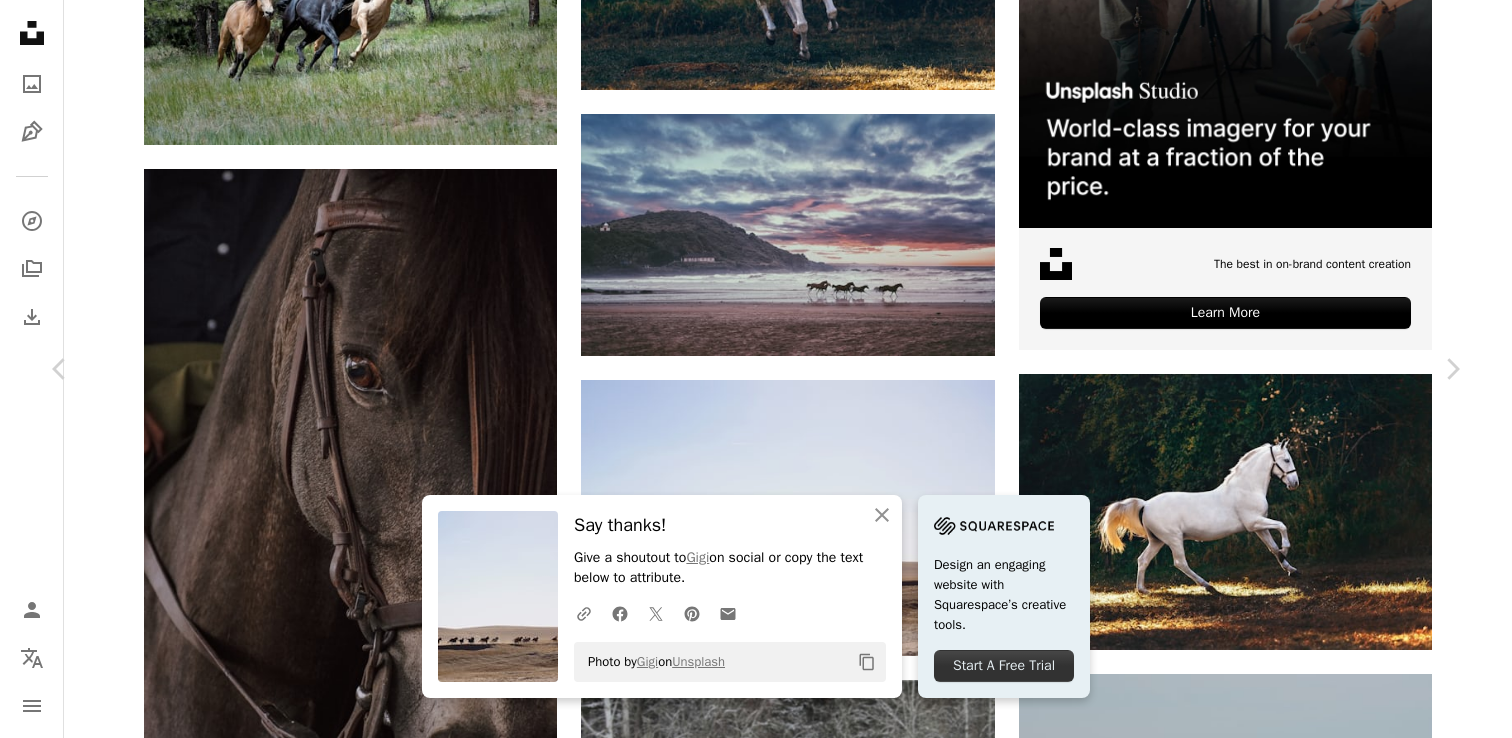 click on "An X shape Chevron left Chevron right An X shape Close Say thanks! Give a shoutout to Gigi on social or copy the text below to attribute. A URL sharing icon (chains) Facebook icon X (formerly Twitter) icon Pinterest icon An envelope Photo by Gigi on Unsplash
Copy content Design an engaging website with Squarespace’s creative tools. Start A Free Trial Gigi ling_gigi A heart A plus sign Download free Chevron down Zoom in Views 491,531 Downloads 3,774 A forward-right arrow Share Info icon Info More Actions A map marker Inner Mongolia, [COUNTRY] Calendar outlined Published on January 22, 2019 Camera SONY, SLT-A65V Safety Free to use under the Unsplash License wallpaper background desert running china horses inner mongolia human animal grey horse sand outdoors camel soil ground mammal dune Public domain images Browse premium related images on iStock  |  Save 20% with code UNSPLASH20 View more on iStock  ↗ Related images A heart A plus sign 儒 李 Arrow pointing down Plus sign for Unsplash+ A heart" at bounding box center (756, 19255) 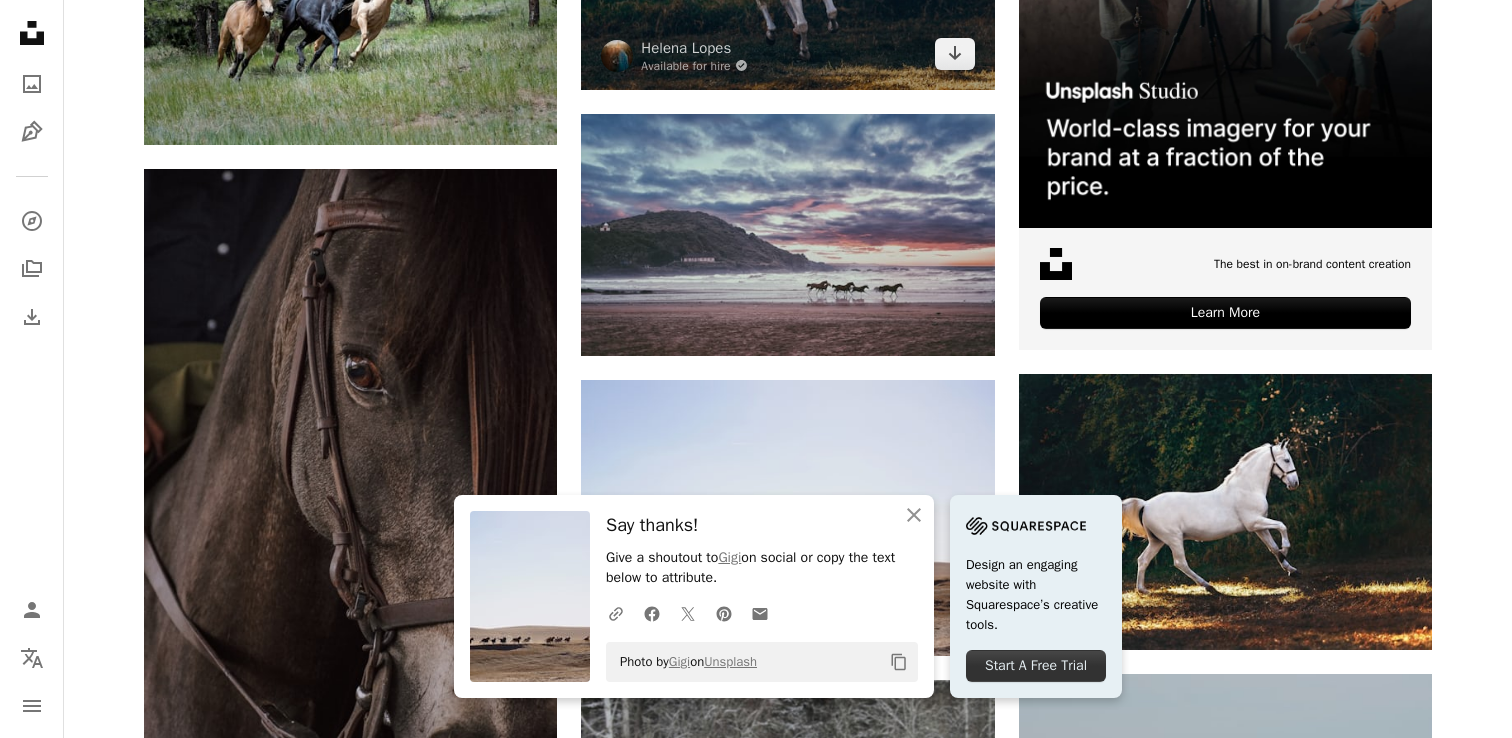 scroll, scrollTop: 0, scrollLeft: 0, axis: both 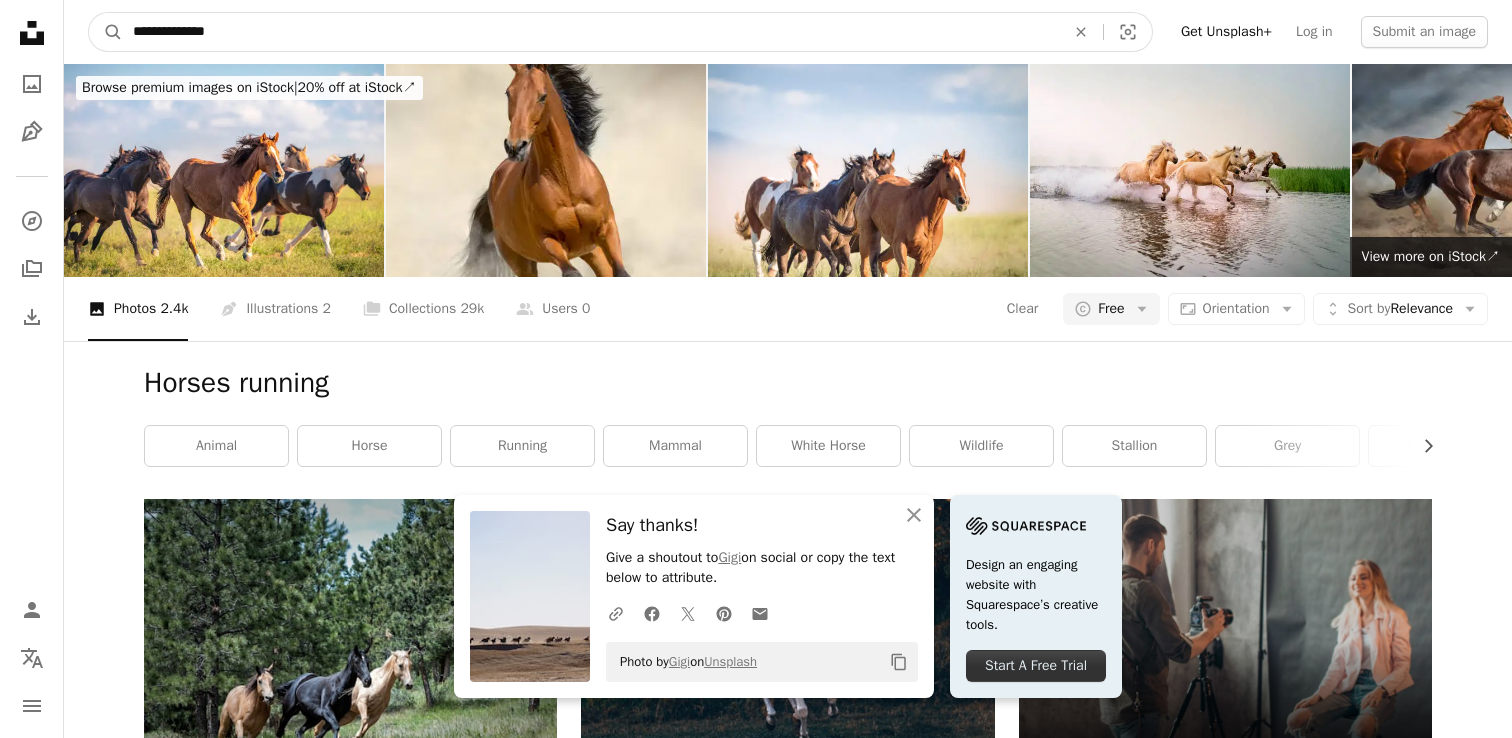 click on "**********" at bounding box center [591, 32] 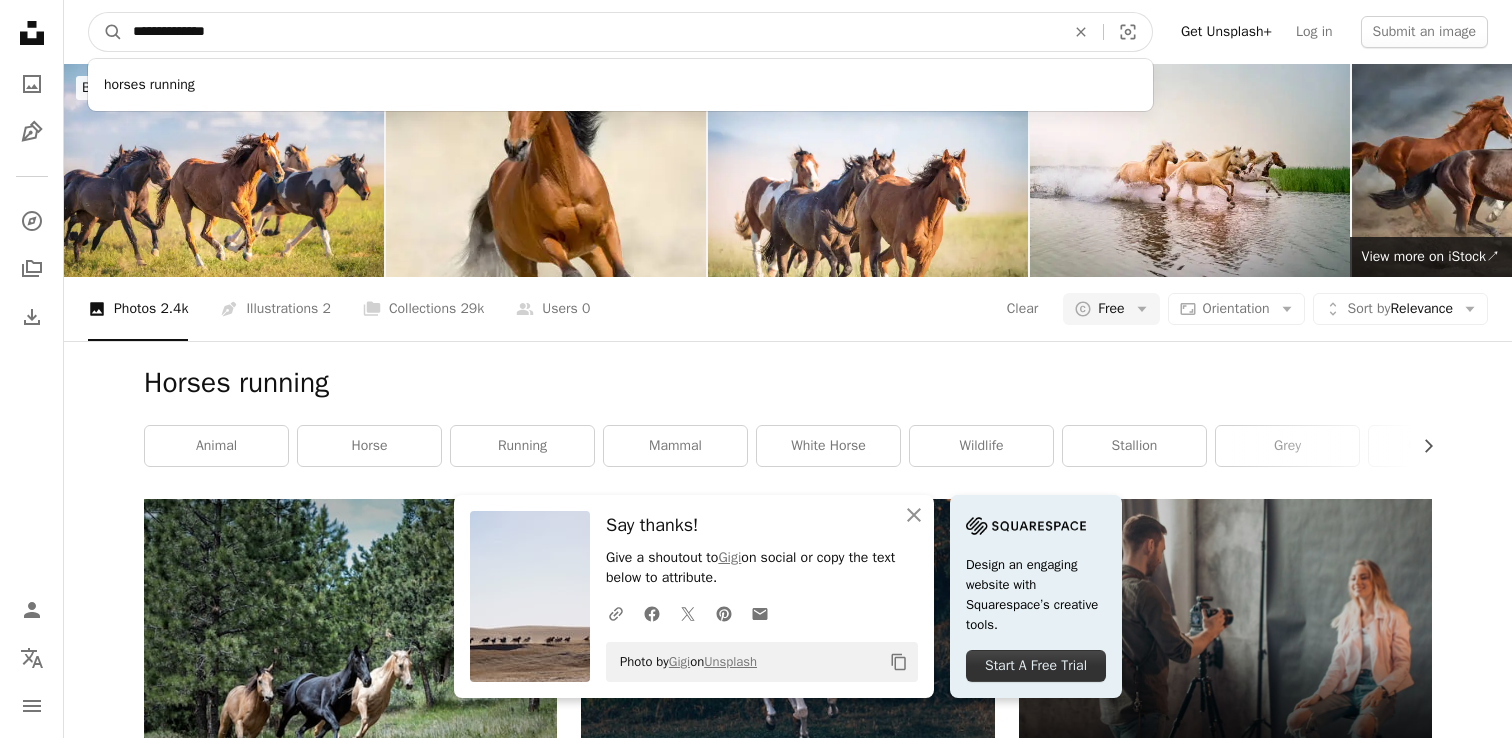 click on "**********" at bounding box center (591, 32) 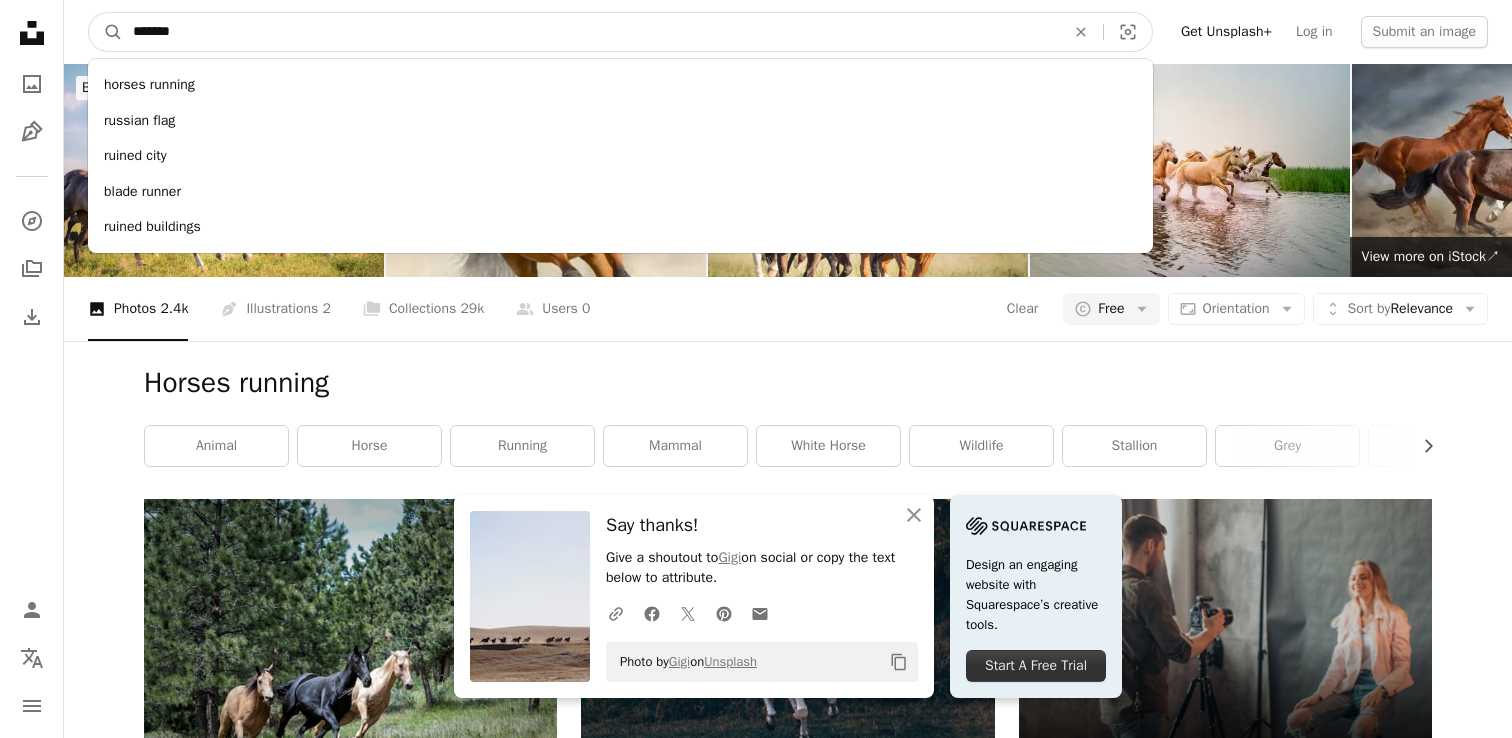 type on "*******" 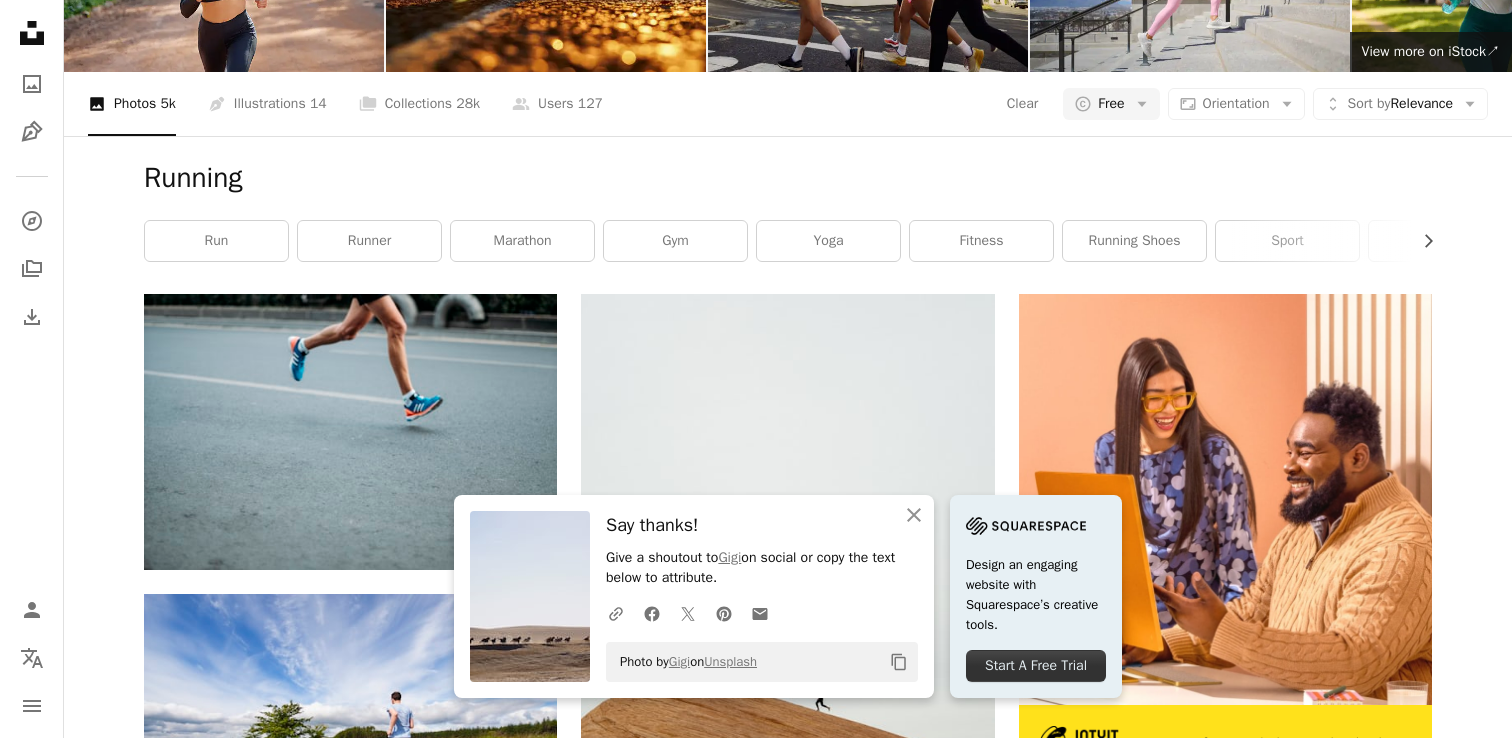 scroll, scrollTop: 210, scrollLeft: 0, axis: vertical 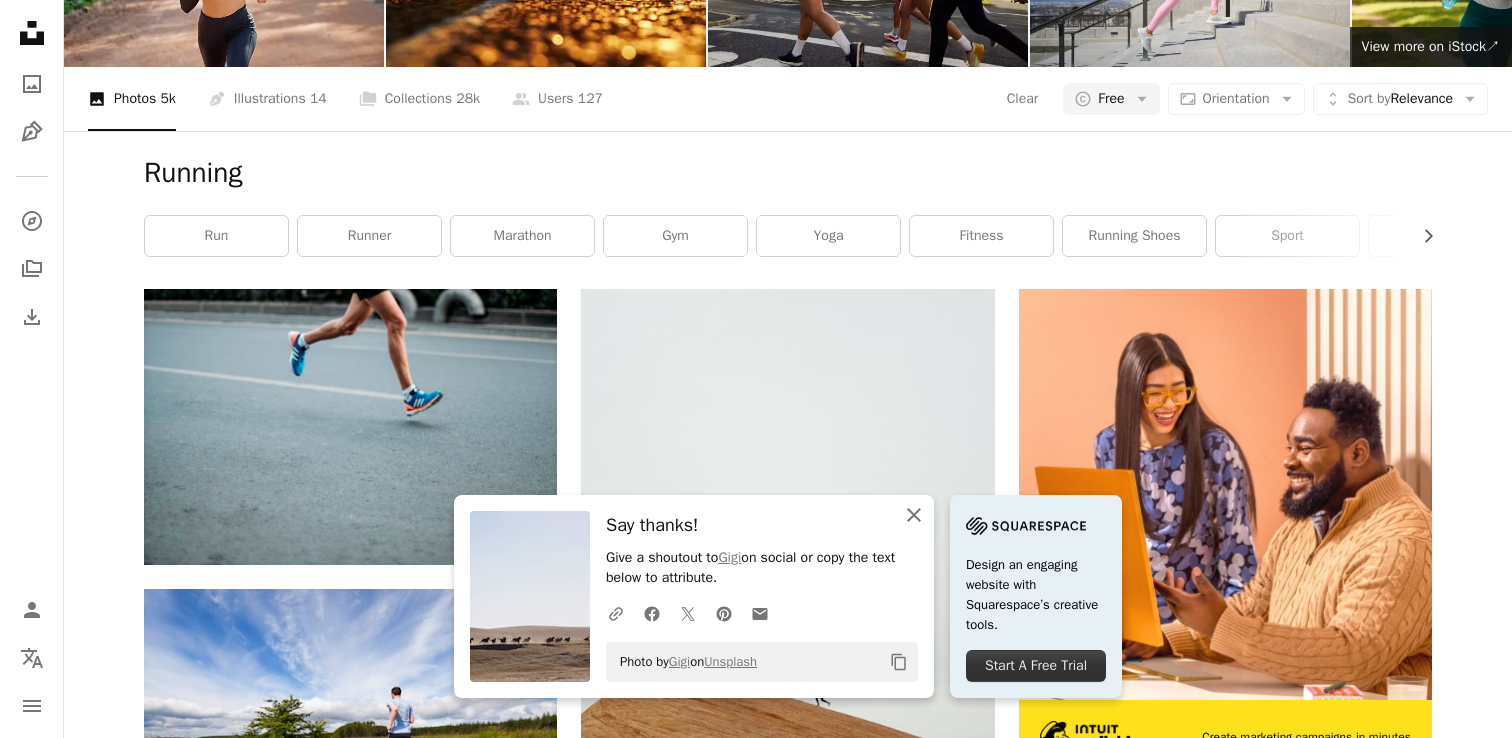 click on "An X shape" 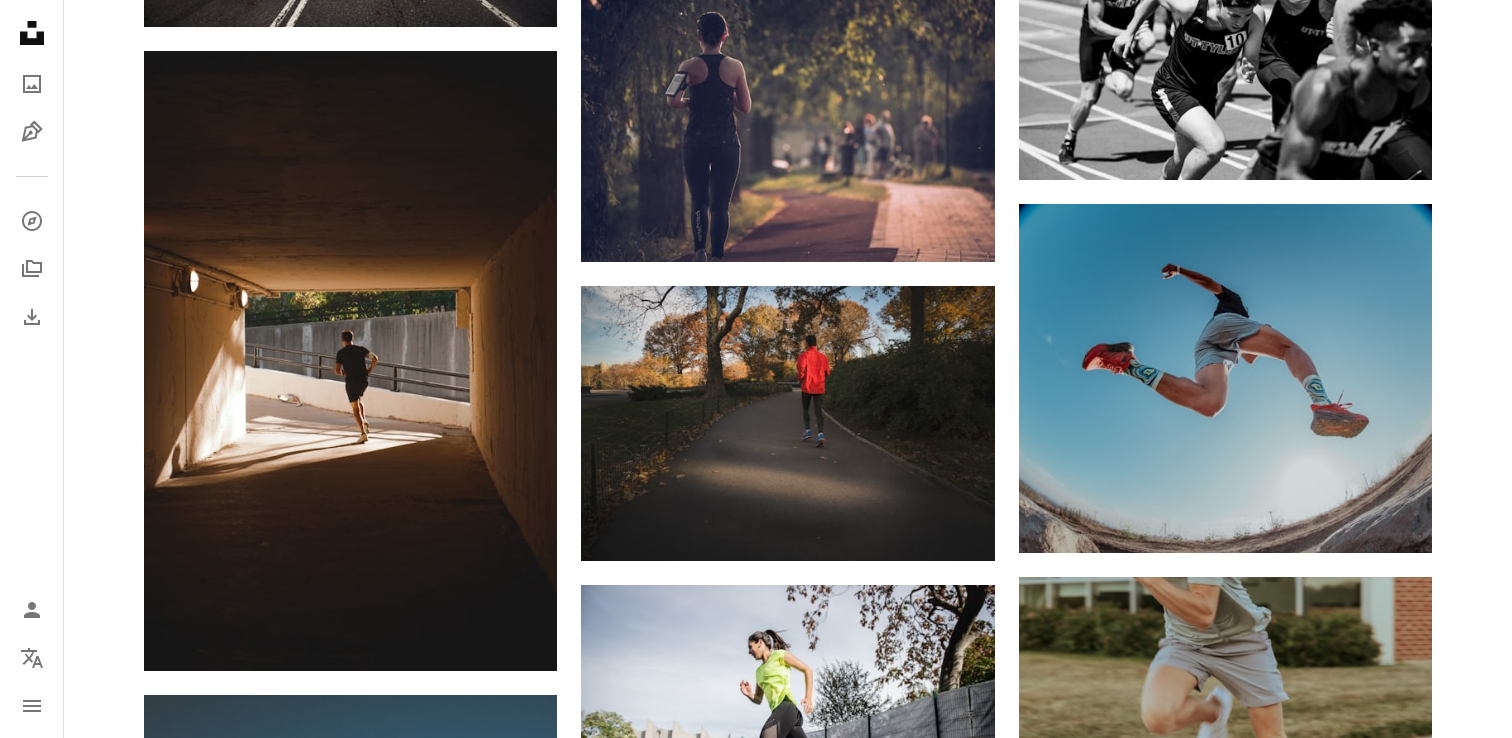 scroll, scrollTop: 10005, scrollLeft: 0, axis: vertical 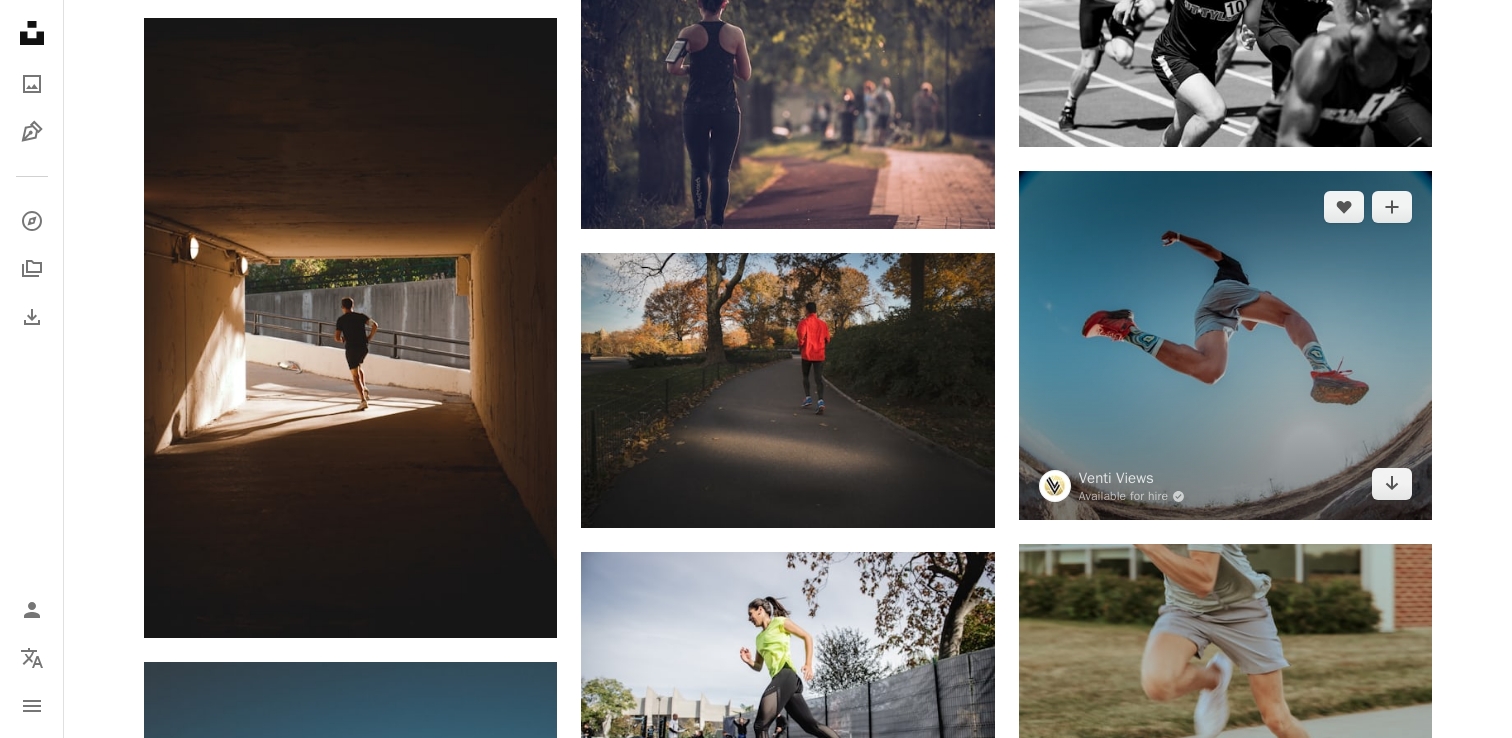 click at bounding box center [1225, 346] 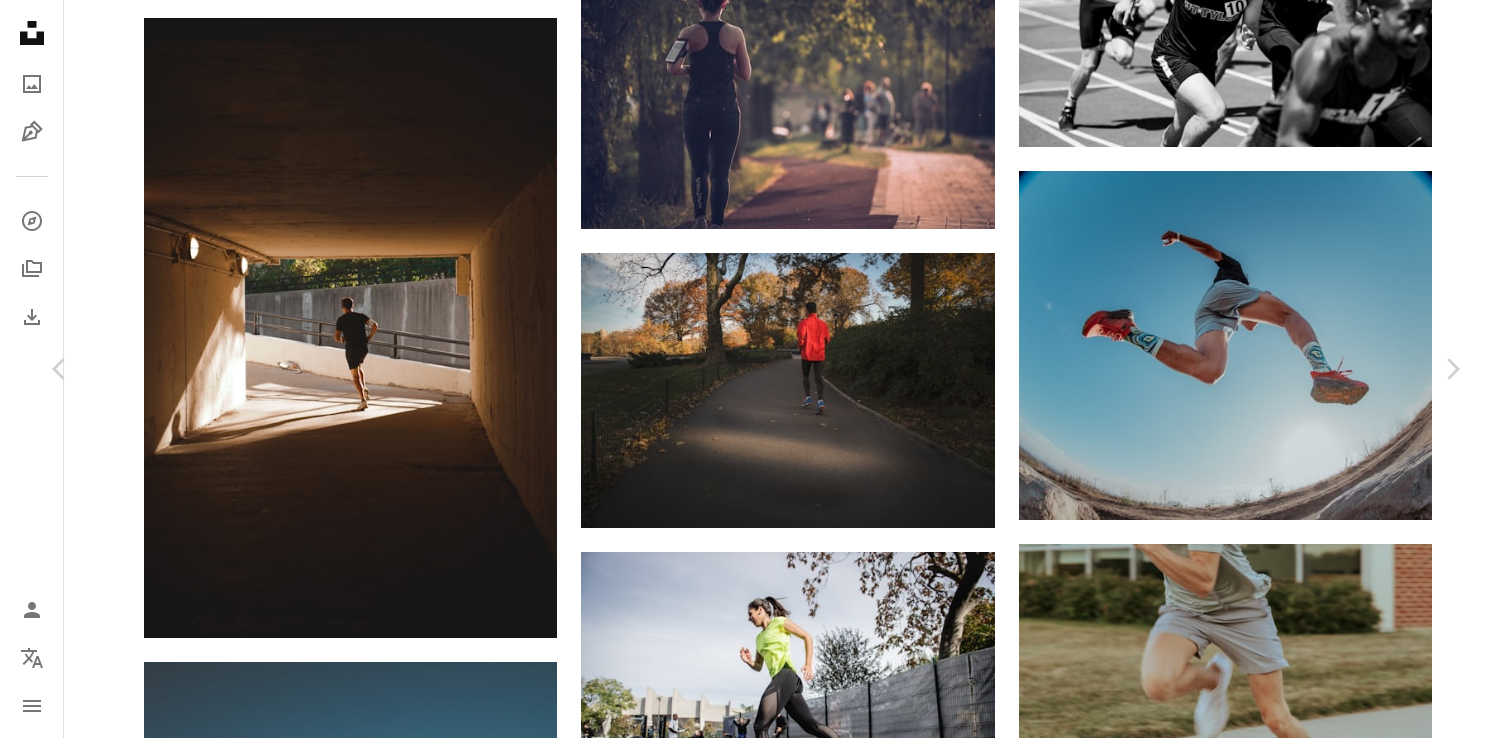 click on "Download free" at bounding box center [1263, 36167] 